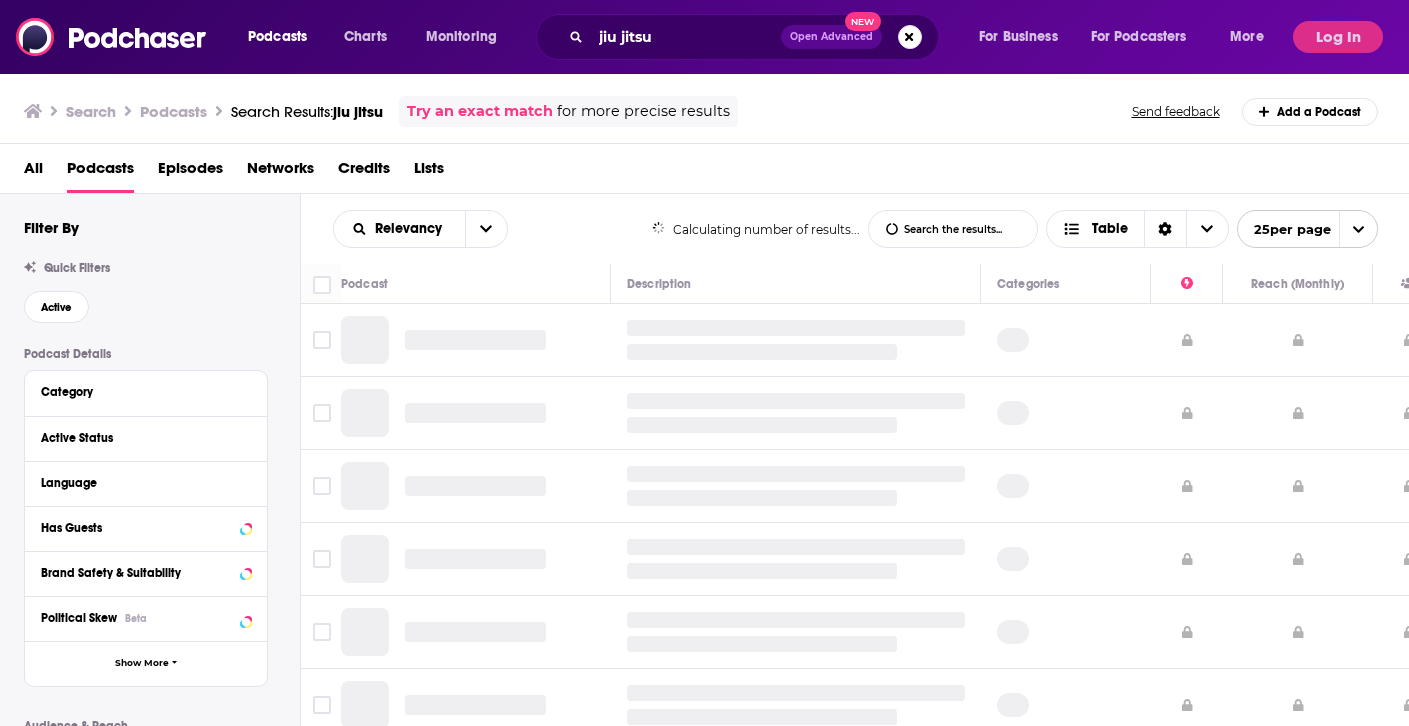 scroll, scrollTop: 0, scrollLeft: 0, axis: both 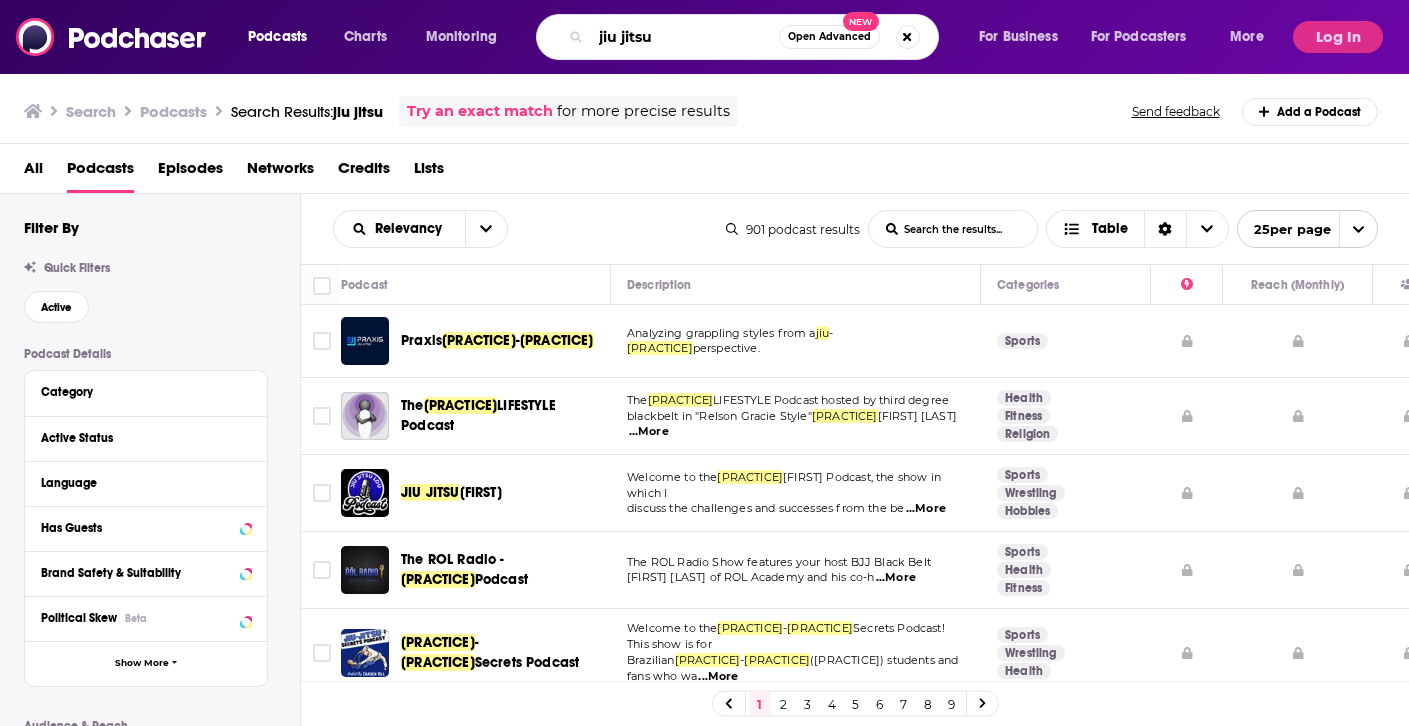 drag, startPoint x: 670, startPoint y: 42, endPoint x: 558, endPoint y: 21, distance: 113.951744 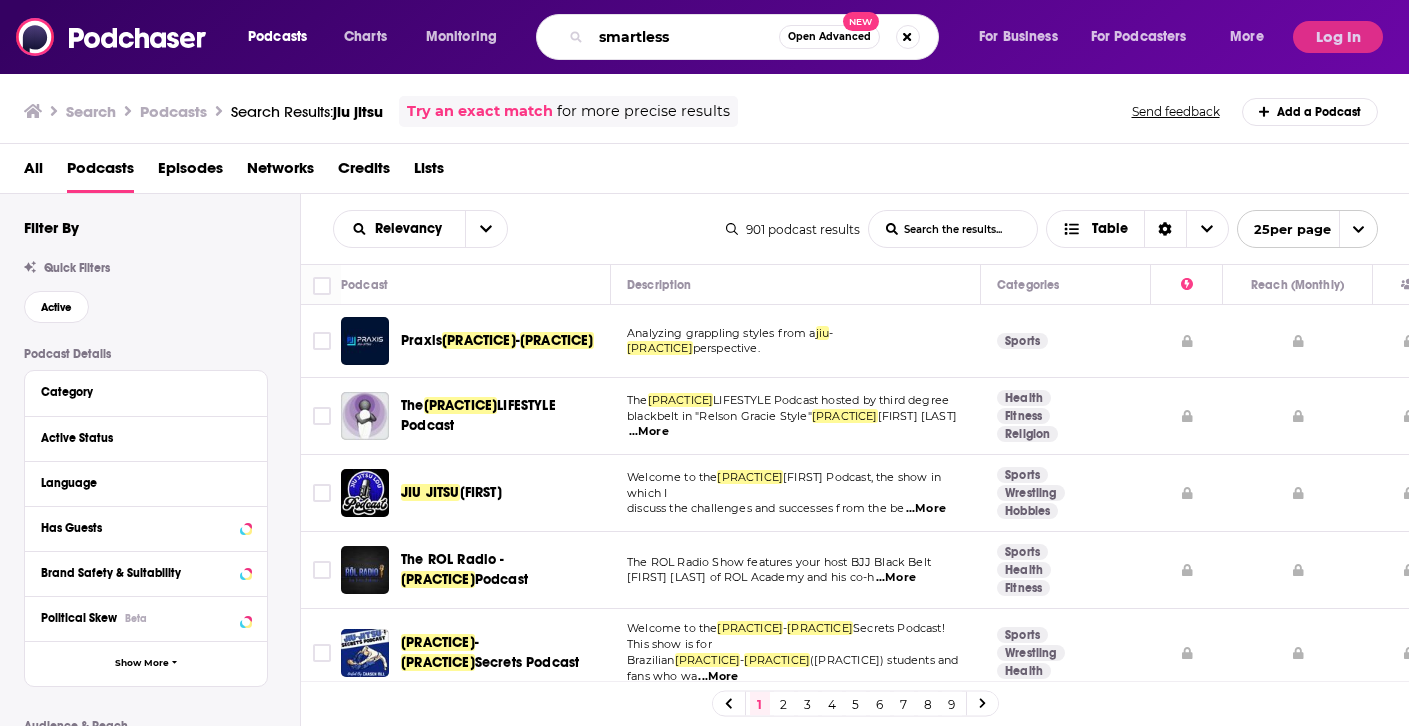 type on "smartless" 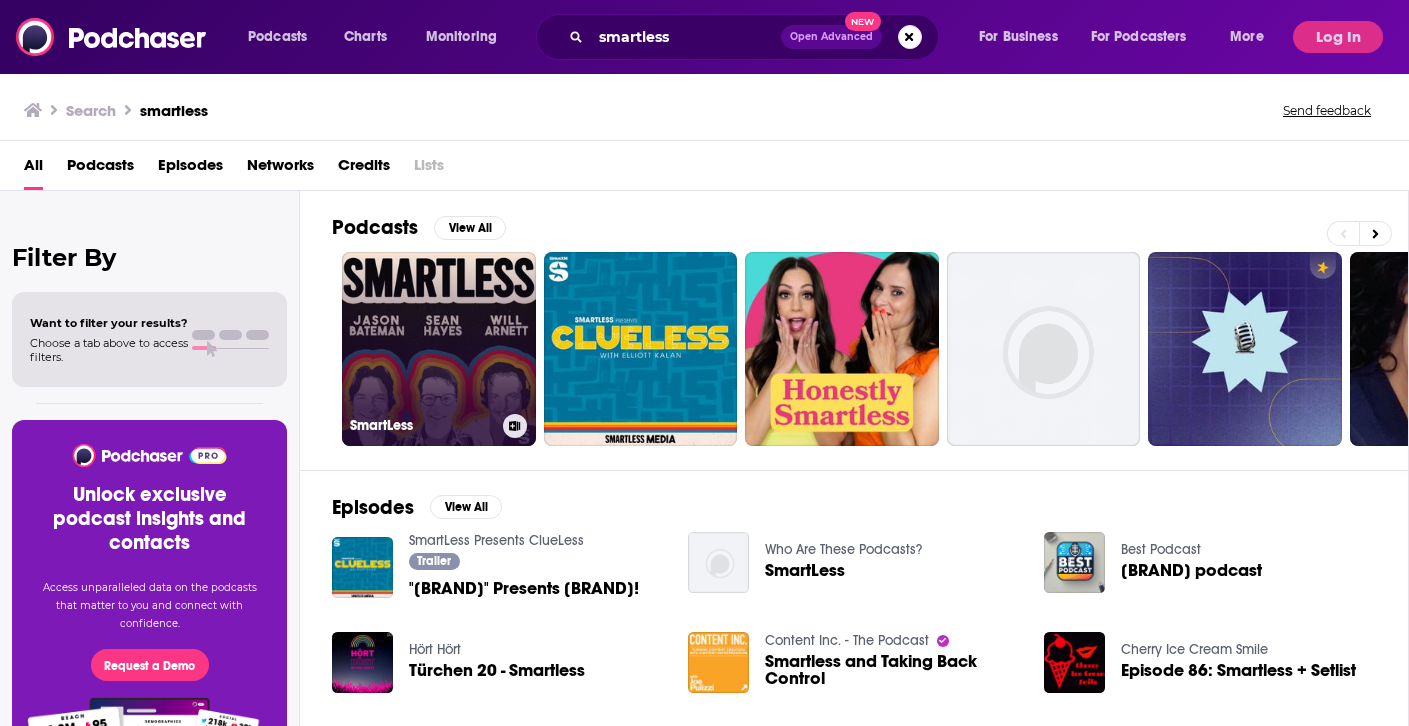 click on "SmartLess" at bounding box center [439, 349] 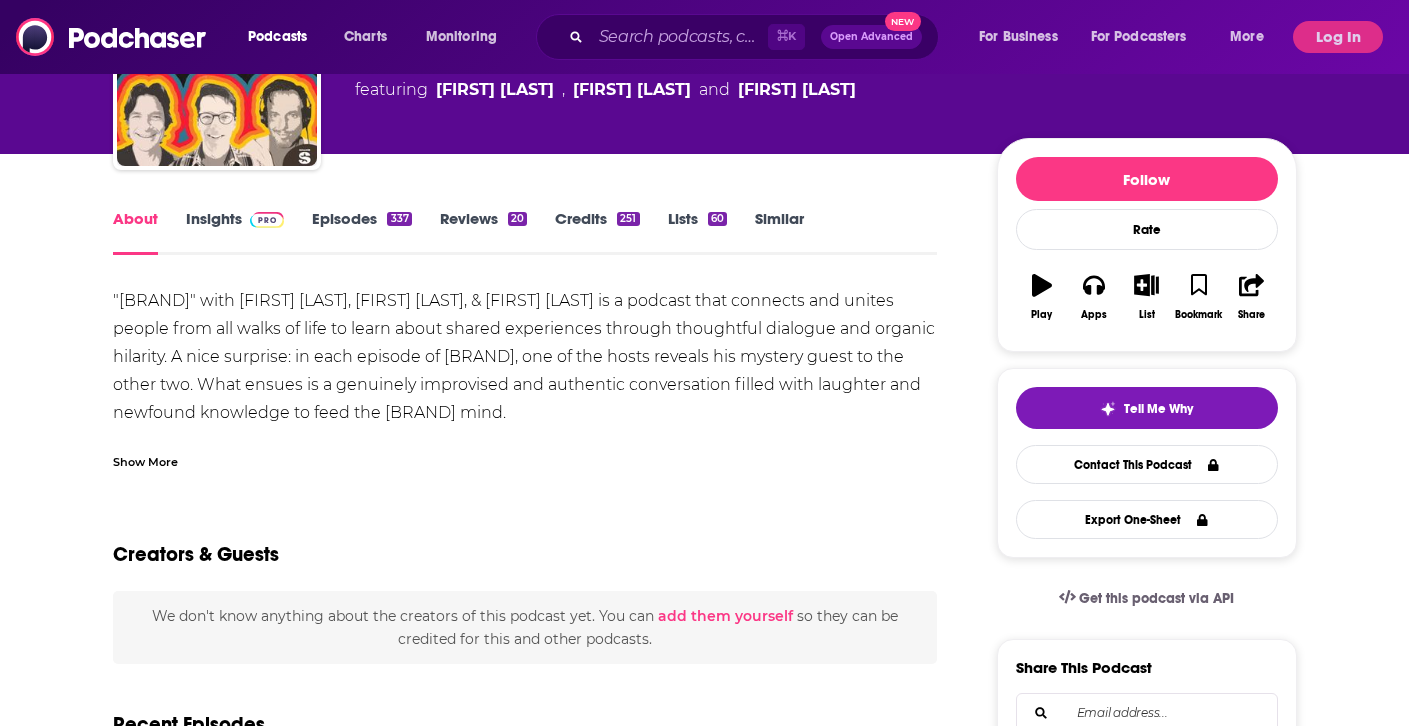 scroll, scrollTop: 0, scrollLeft: 0, axis: both 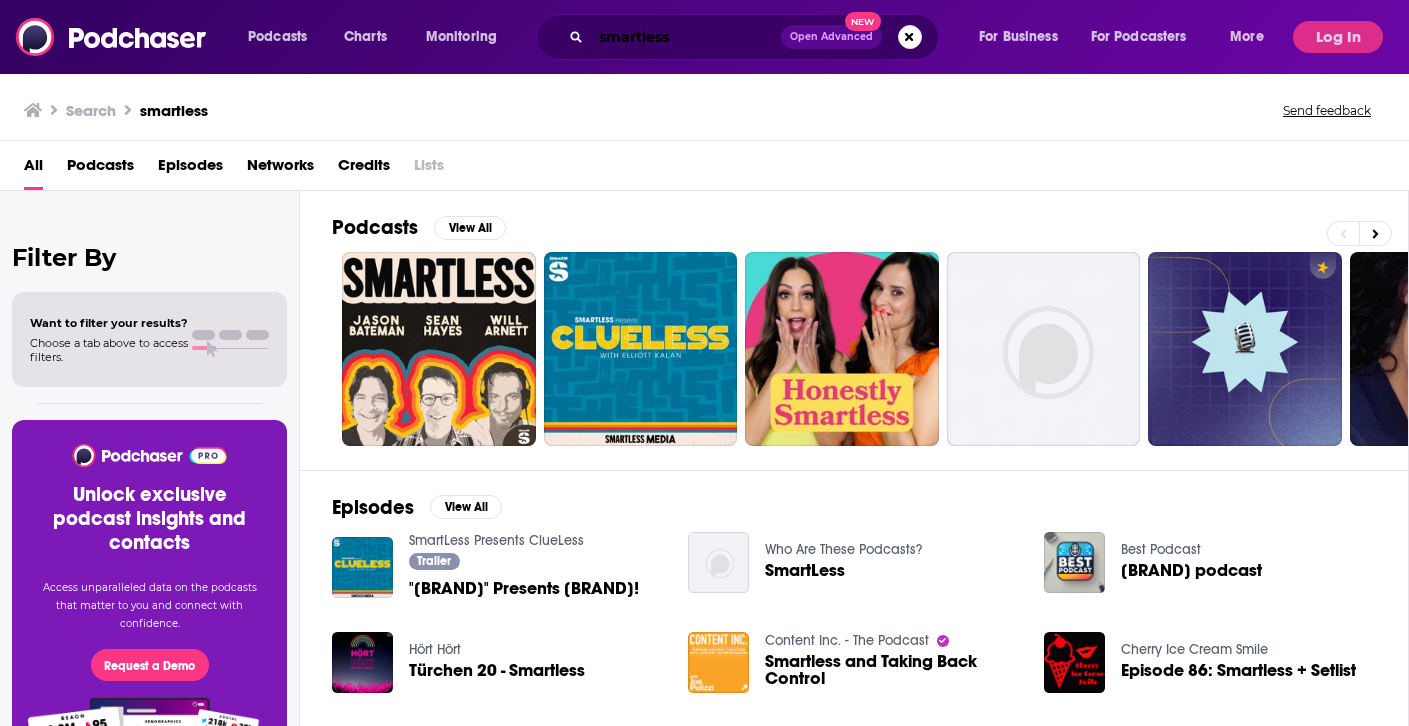 click on "smartless" at bounding box center [686, 37] 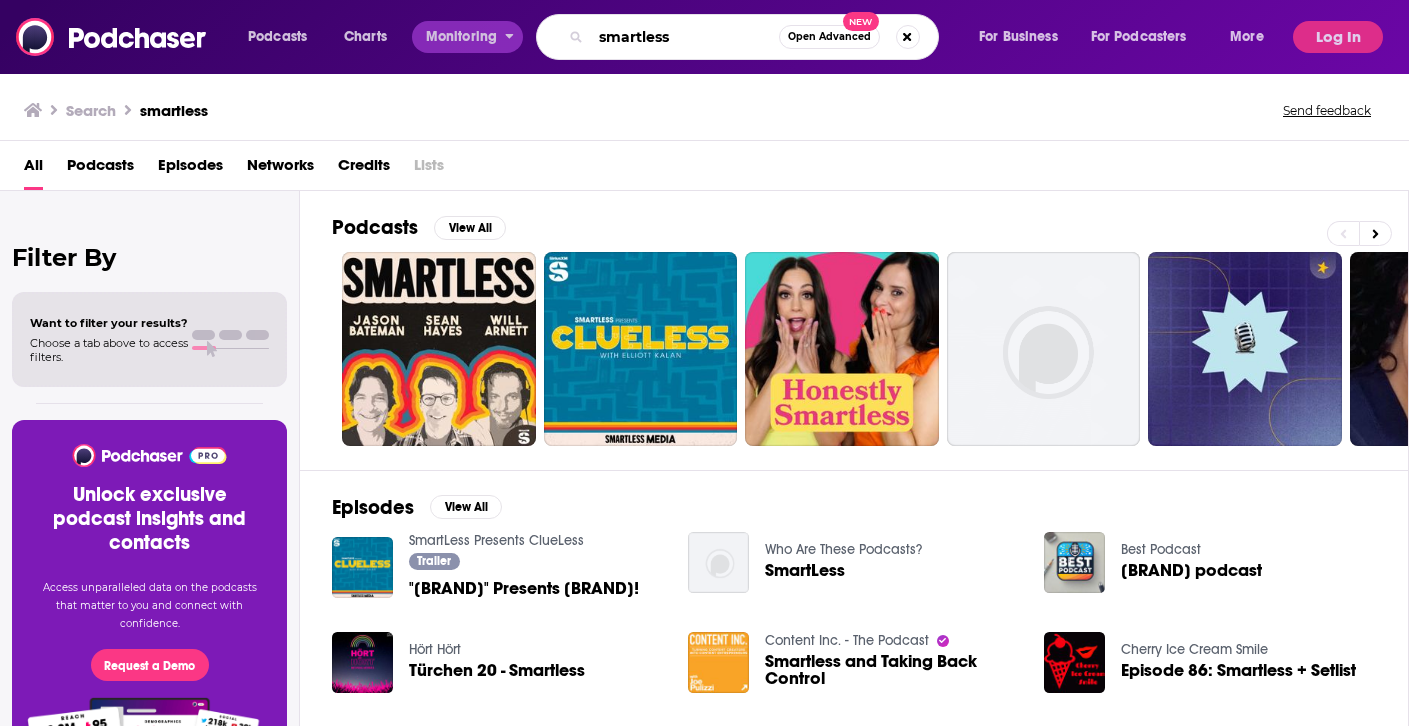 drag, startPoint x: 737, startPoint y: 34, endPoint x: 496, endPoint y: 29, distance: 241.05186 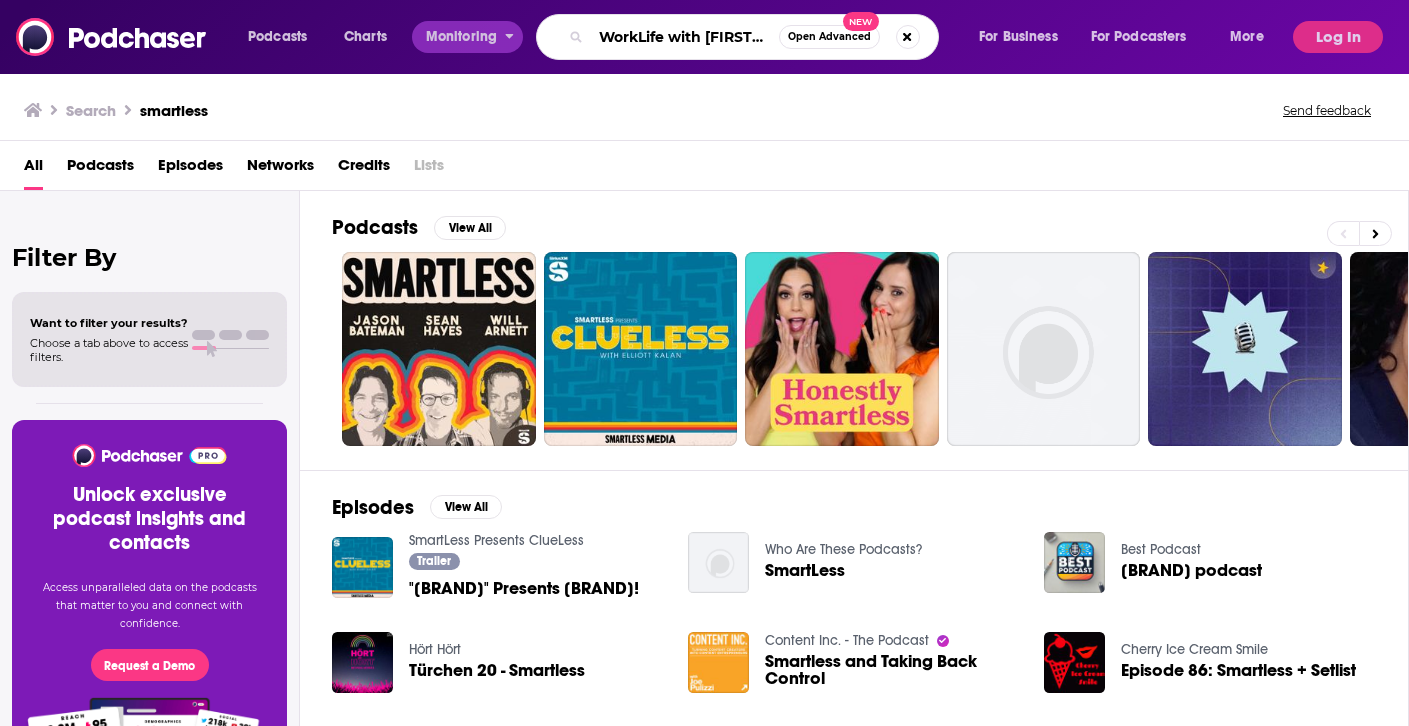 scroll, scrollTop: 0, scrollLeft: 26, axis: horizontal 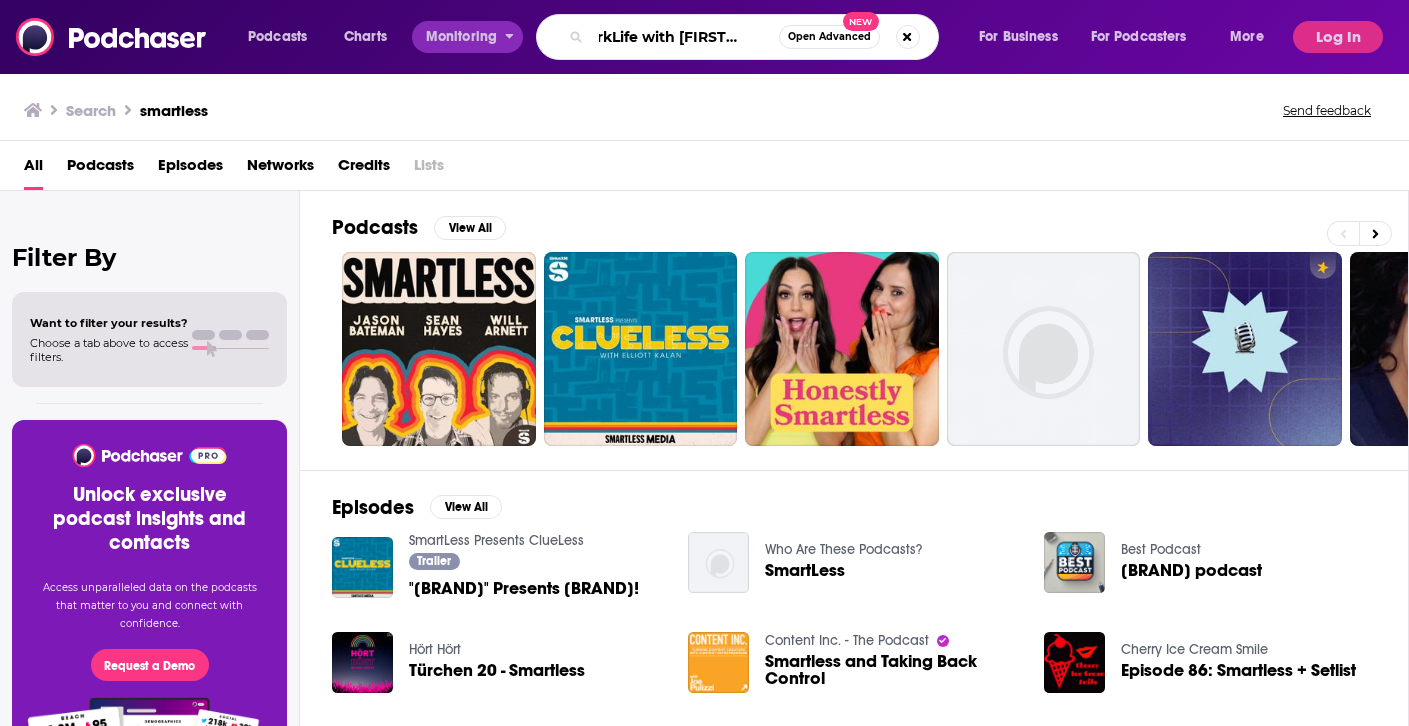 type on "WorkLife with [FIRST] [LAST]" 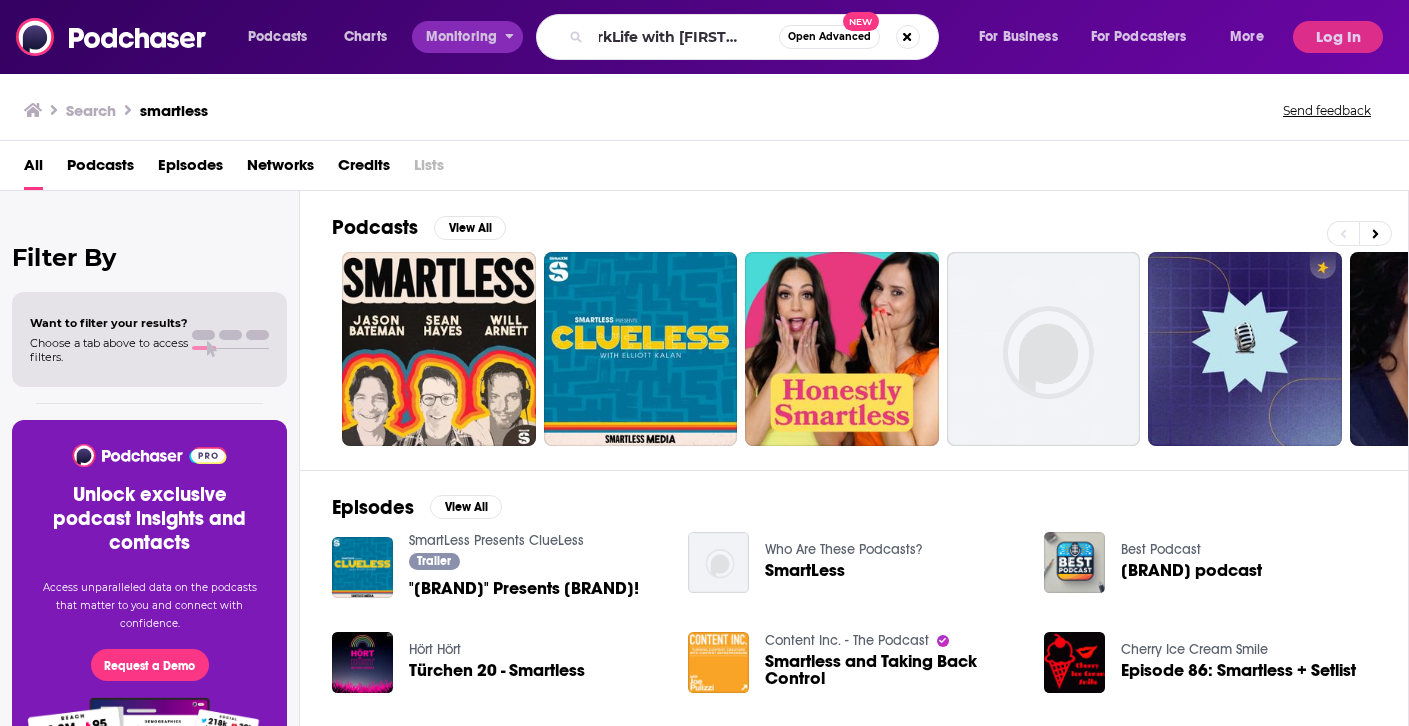 scroll, scrollTop: 0, scrollLeft: 0, axis: both 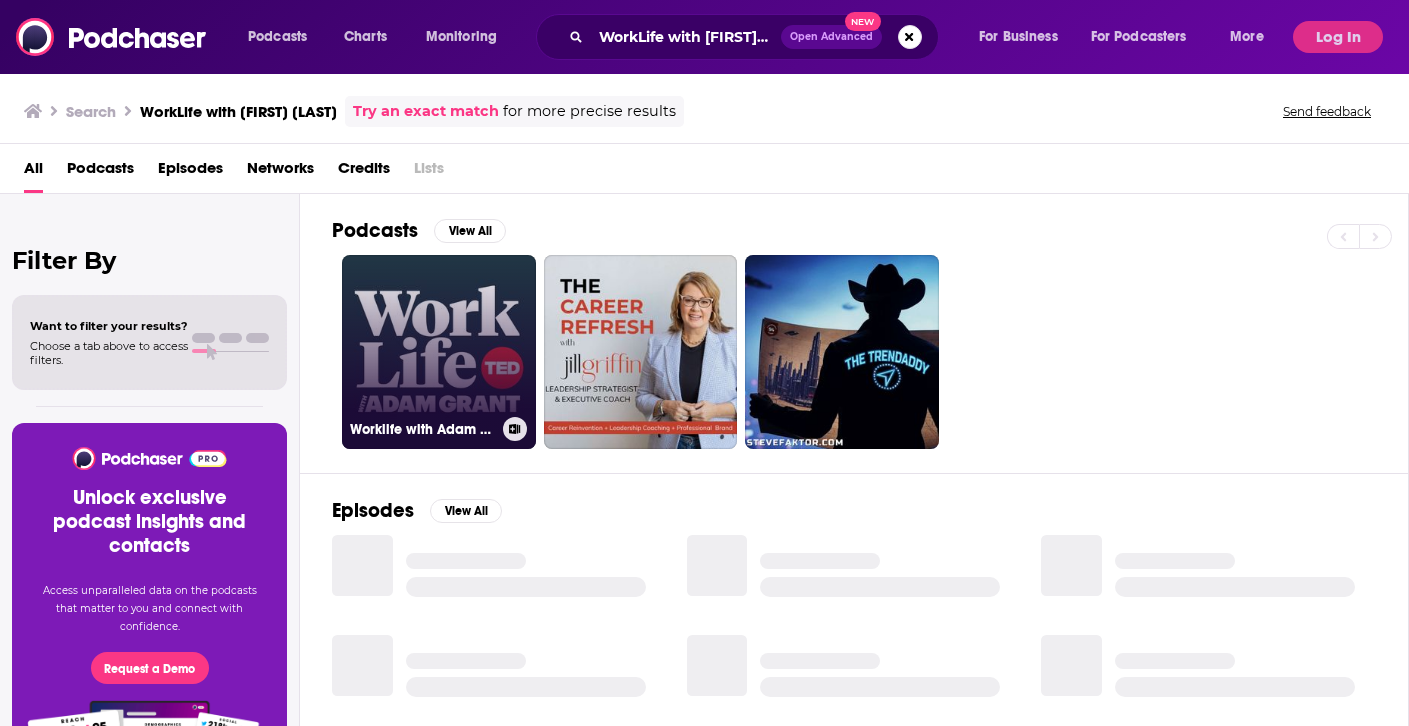 click on "Worklife with Adam Grant" at bounding box center [439, 352] 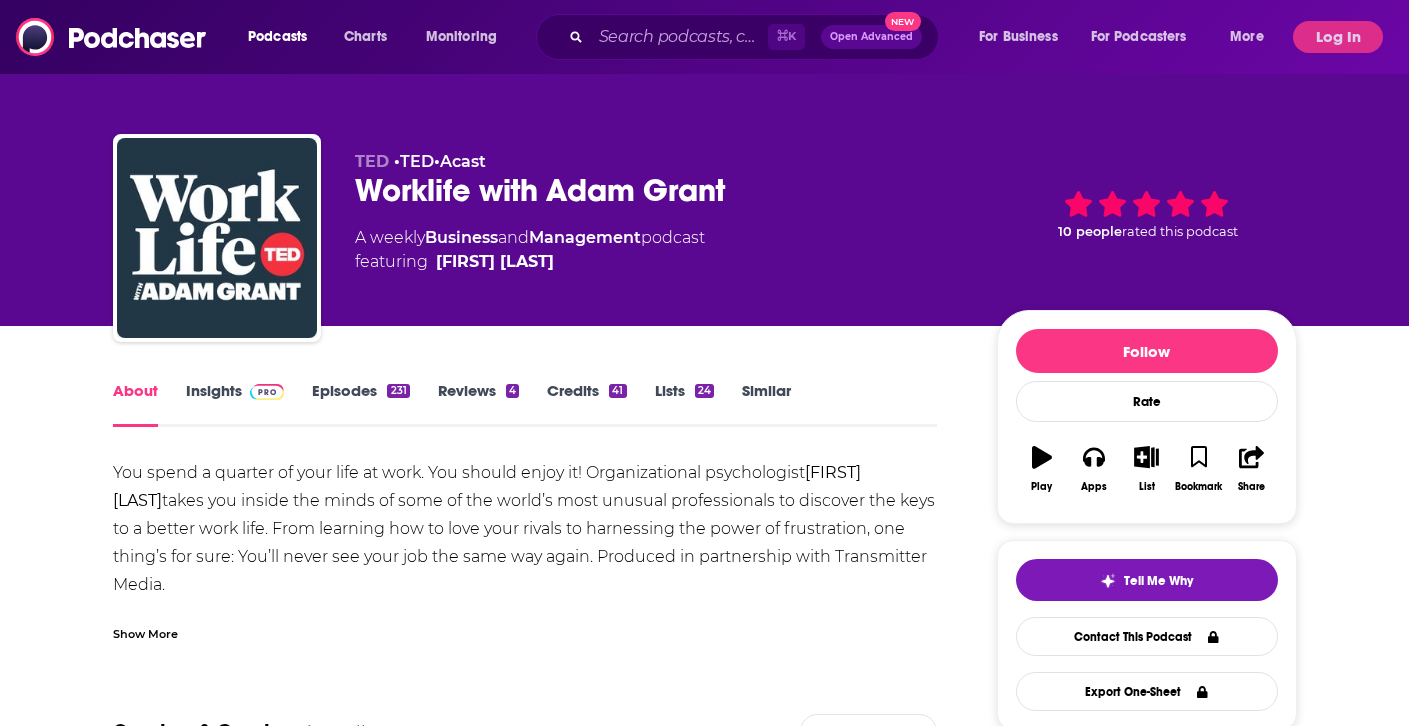 click on "[FIRST] [LAST]" at bounding box center (487, 486) 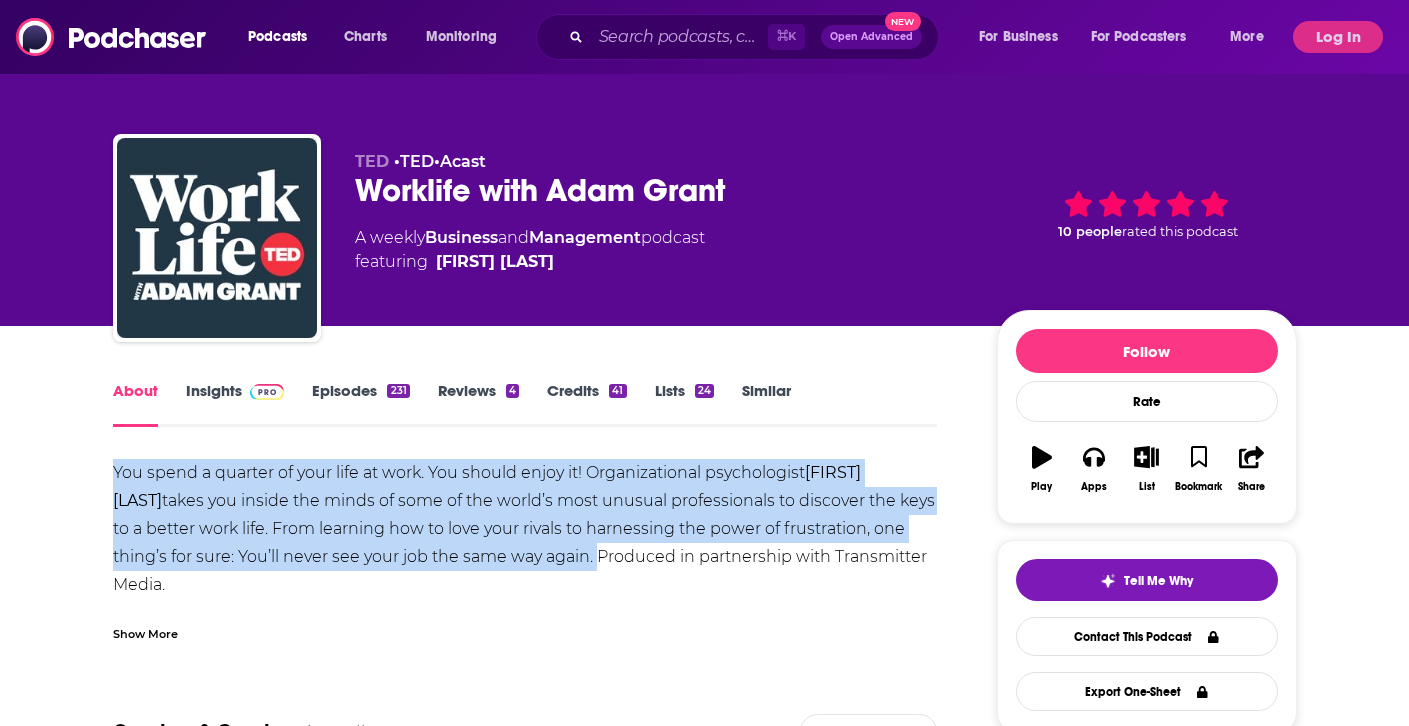 drag, startPoint x: 110, startPoint y: 466, endPoint x: 541, endPoint y: 545, distance: 438.18033 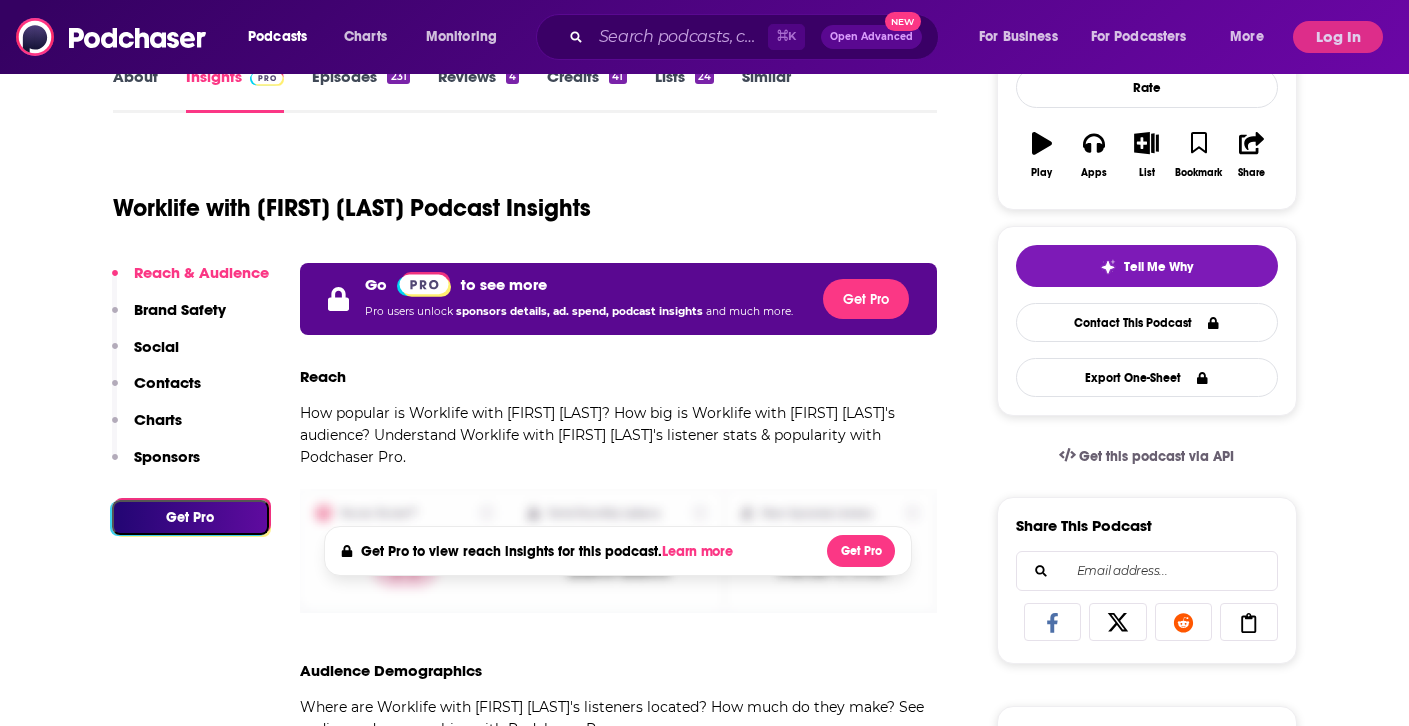 scroll, scrollTop: 0, scrollLeft: 0, axis: both 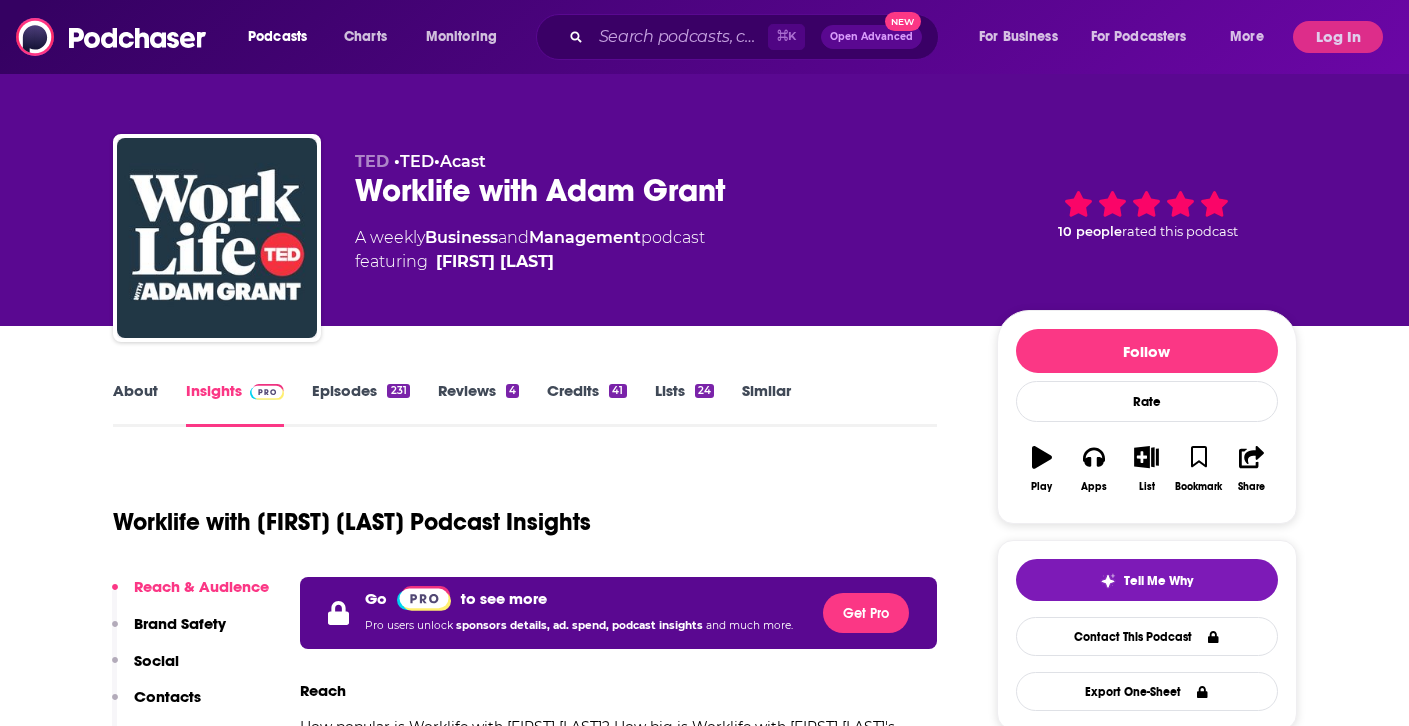click on "About" at bounding box center [135, 404] 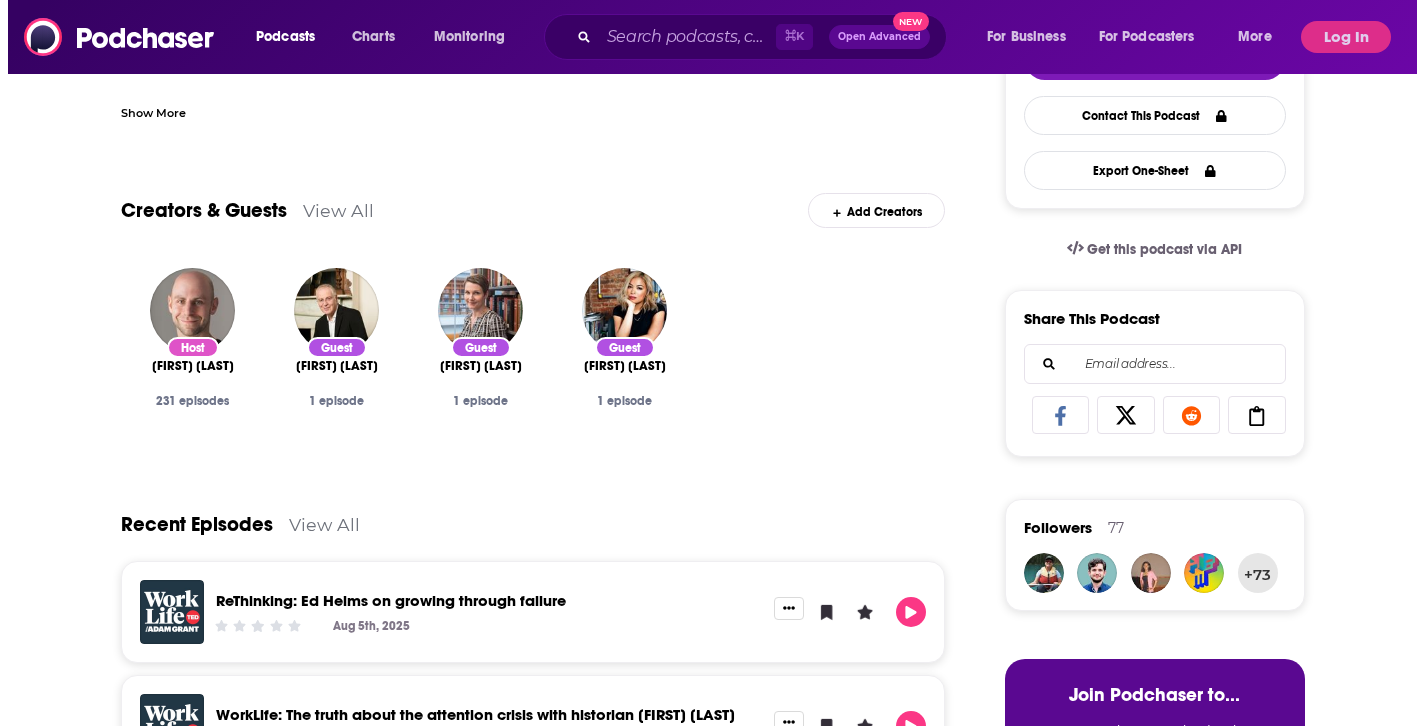 scroll, scrollTop: 0, scrollLeft: 0, axis: both 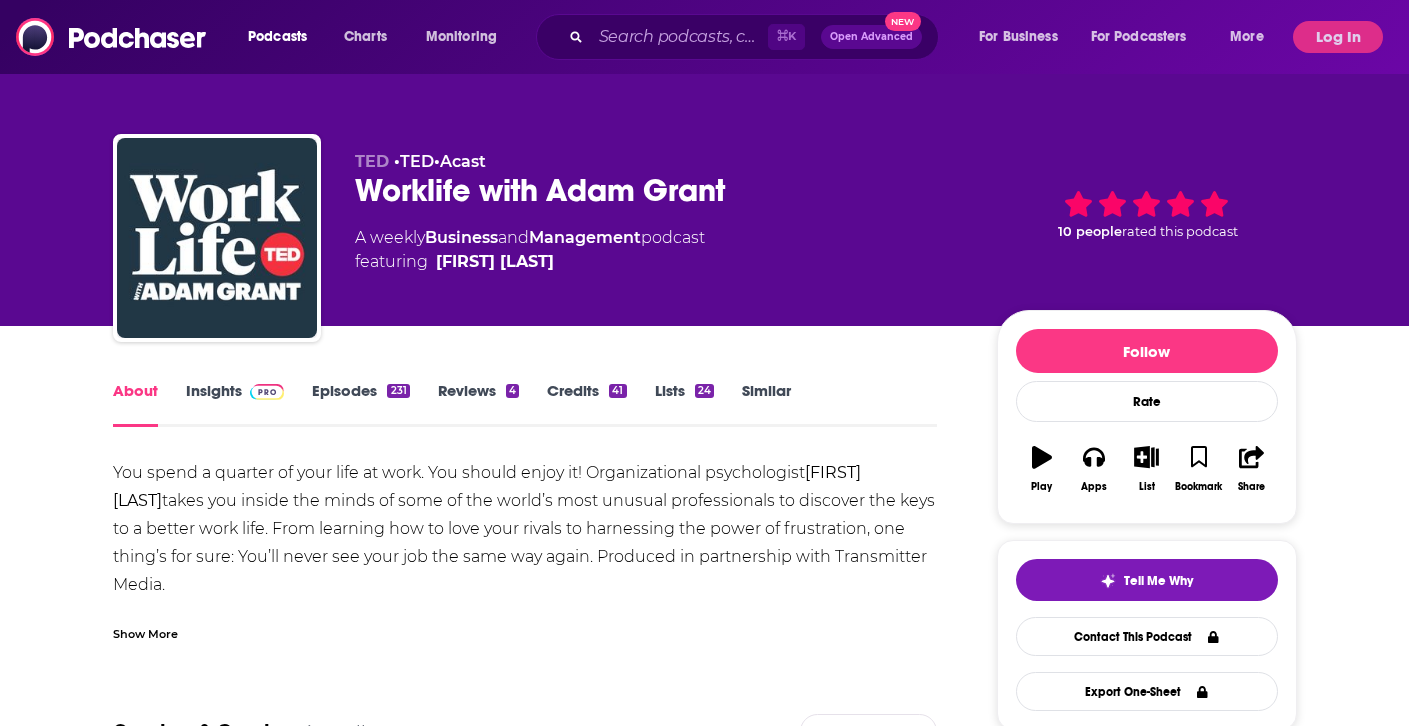click on "Log In" at bounding box center [1338, 37] 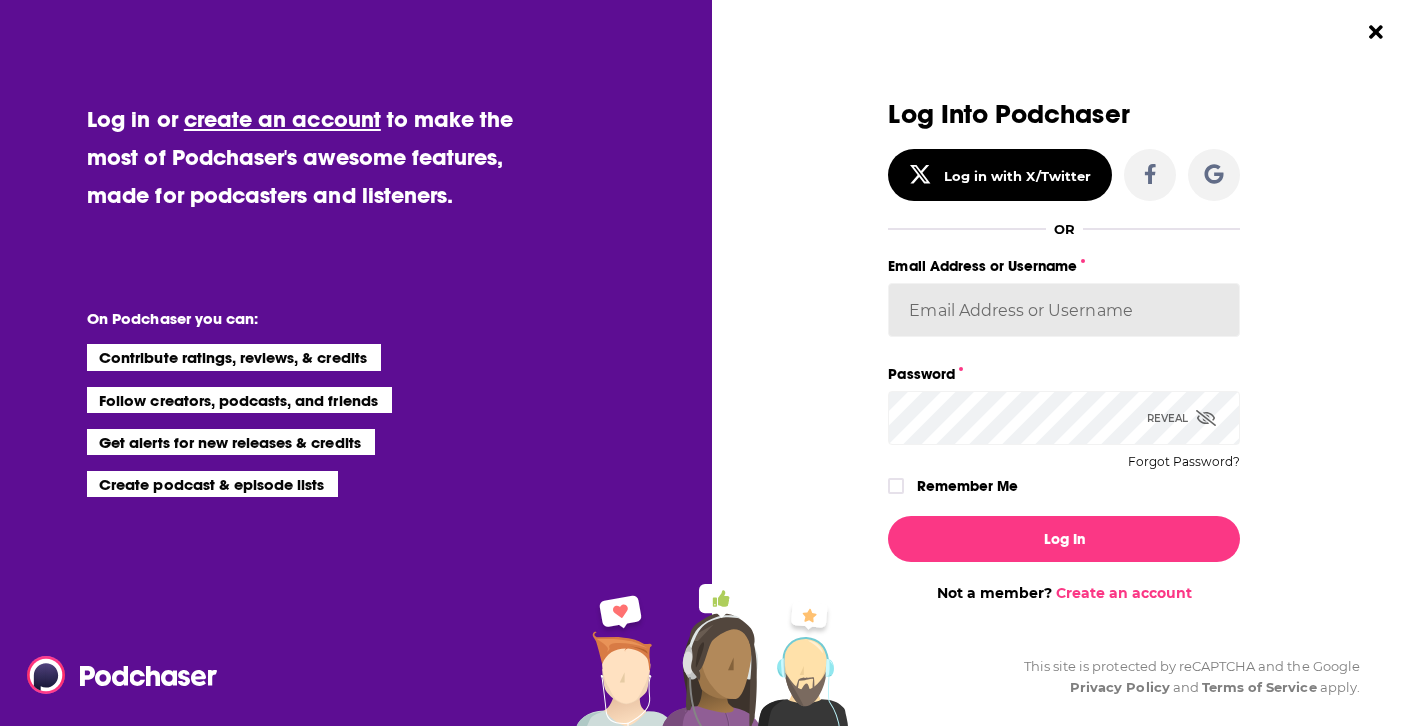 click on "Email Address or Username" at bounding box center [1064, 310] 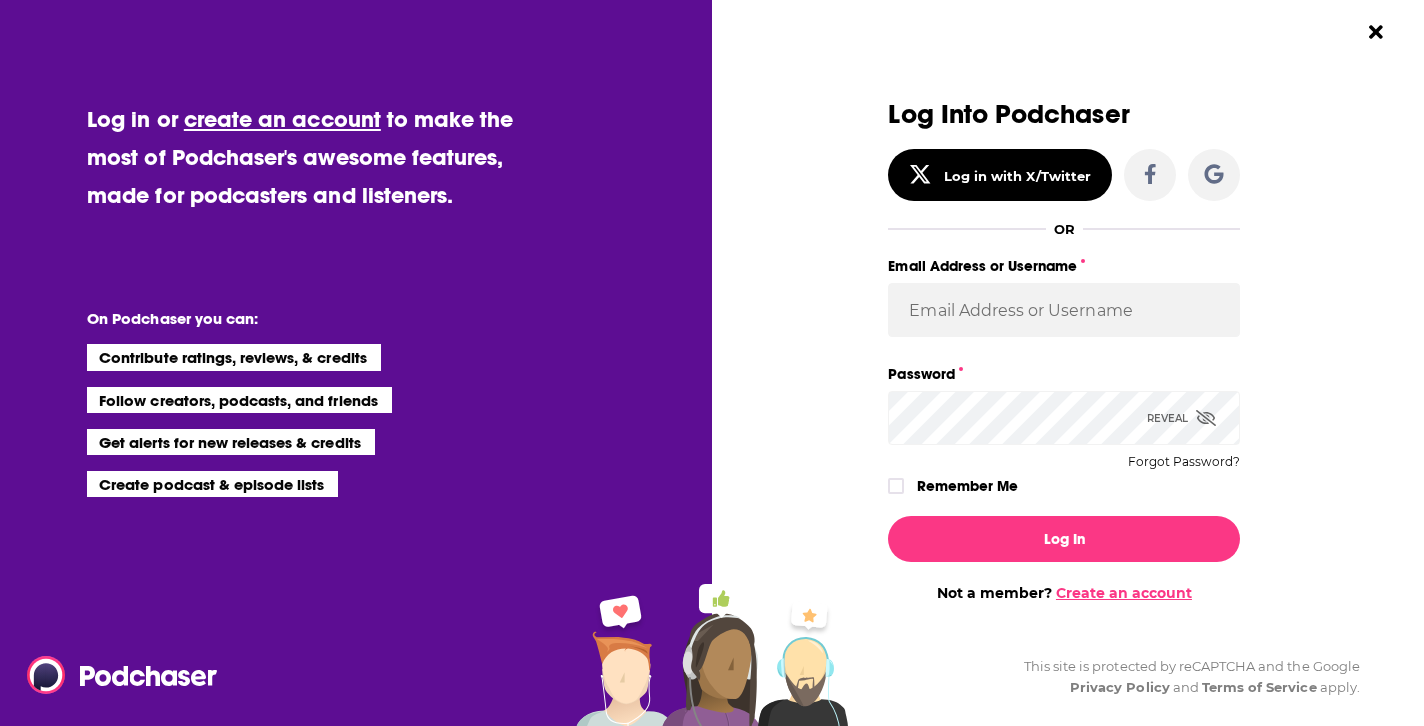 click on "Create an account" at bounding box center [1124, 593] 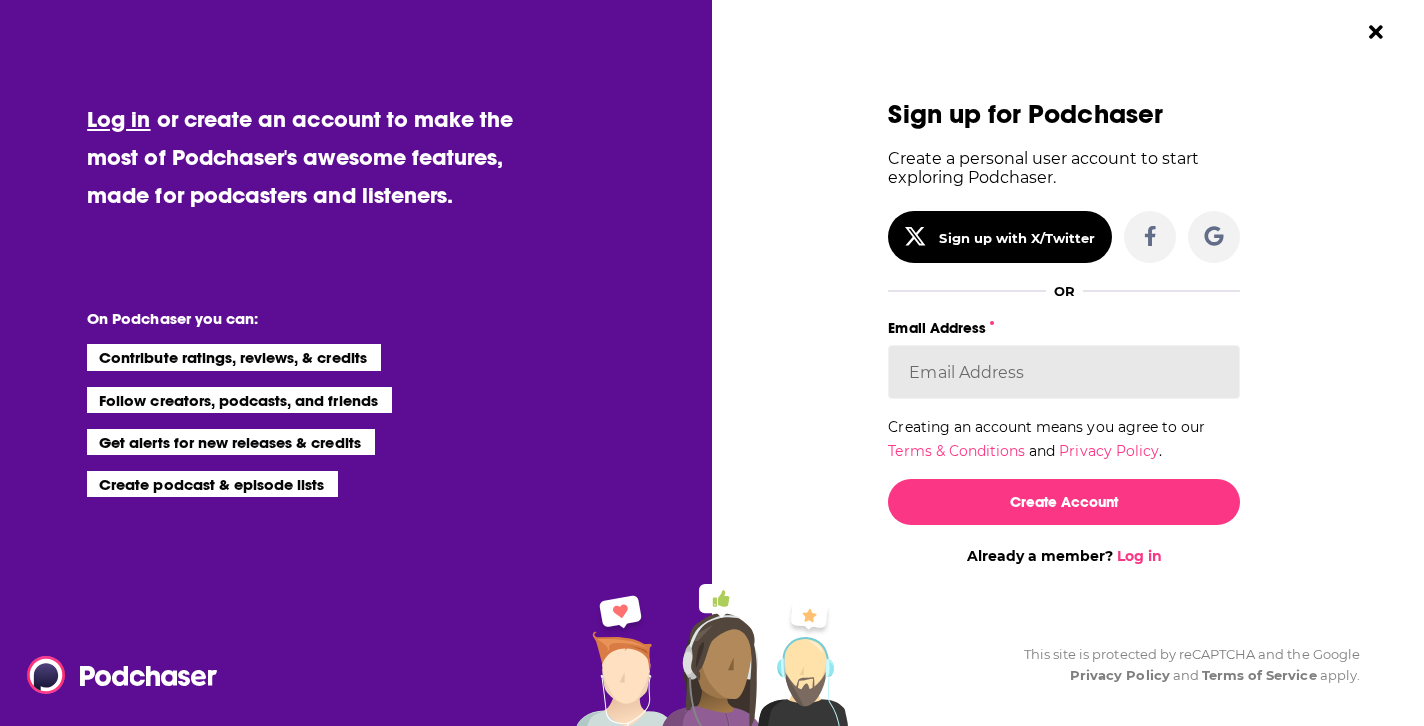 click on "Email Address" at bounding box center (1064, 372) 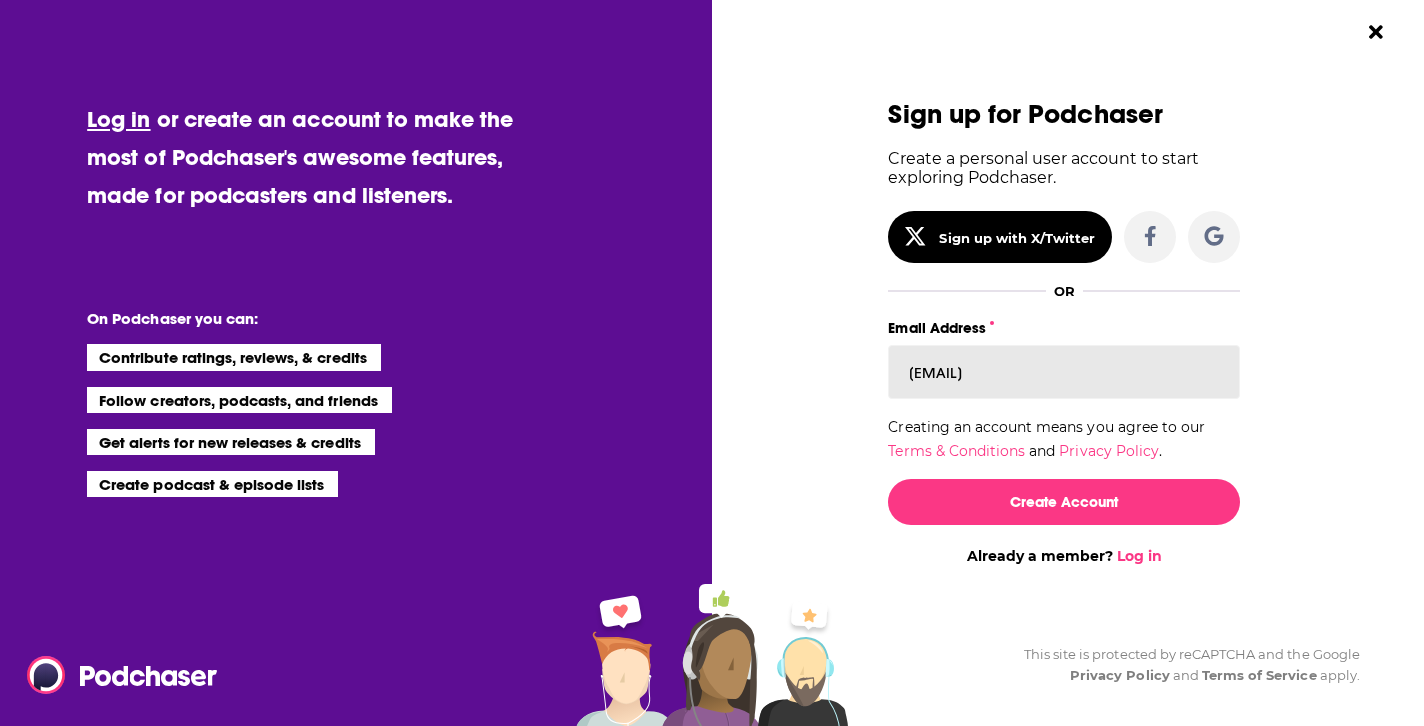 type on "[EMAIL]" 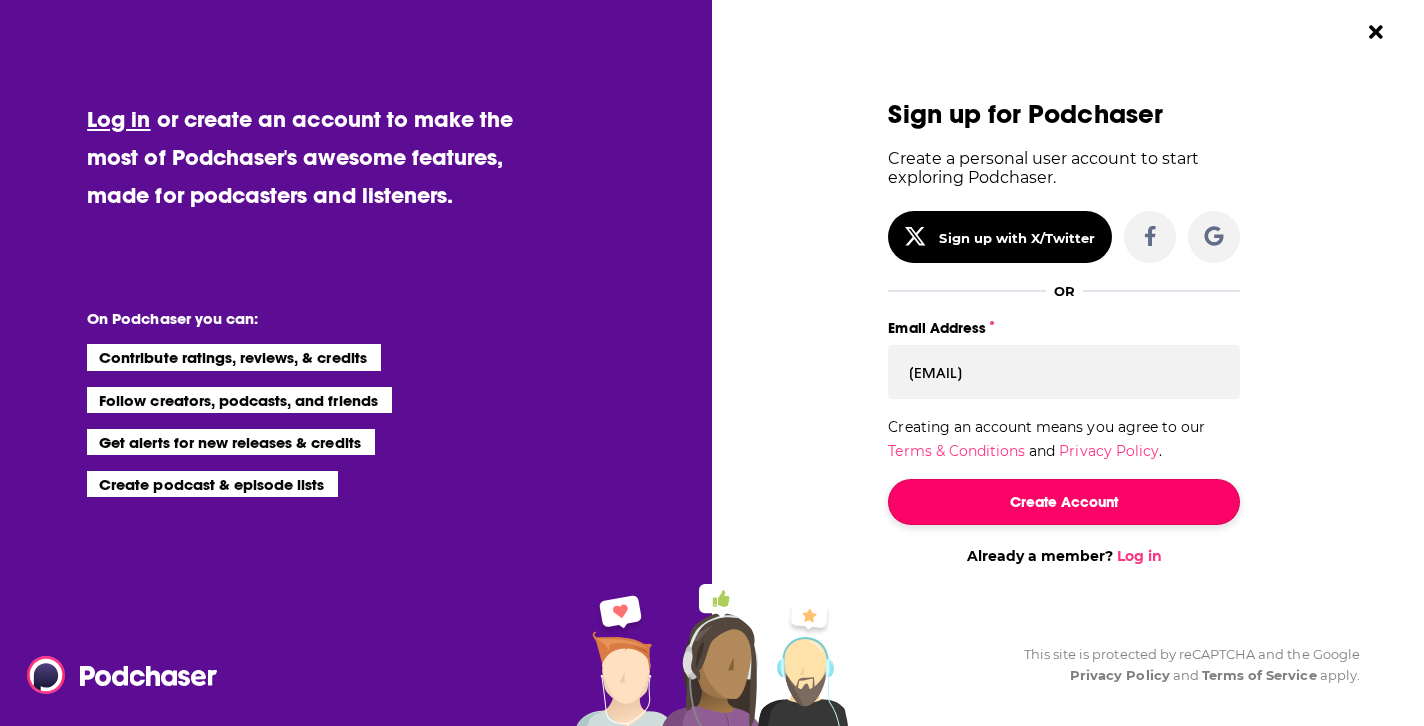 click on "Create Account" at bounding box center (1064, 502) 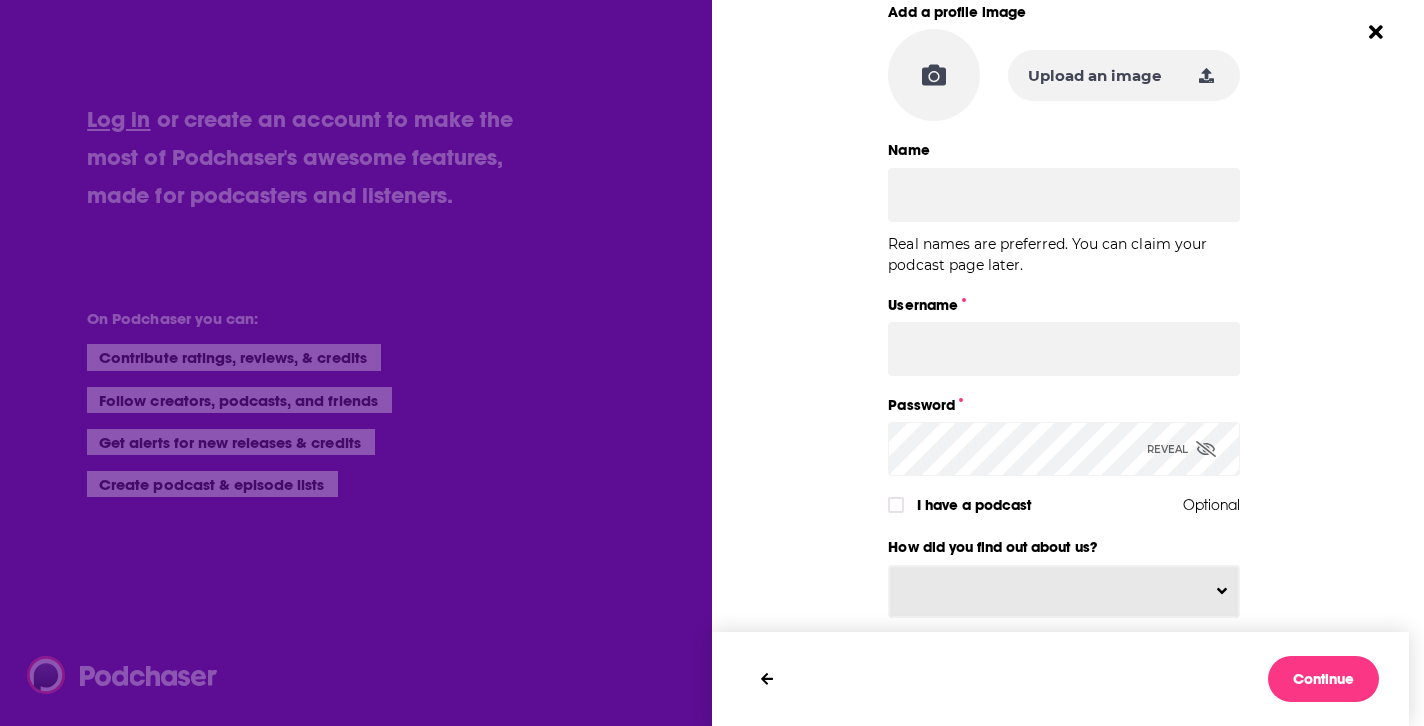 scroll, scrollTop: 0, scrollLeft: 0, axis: both 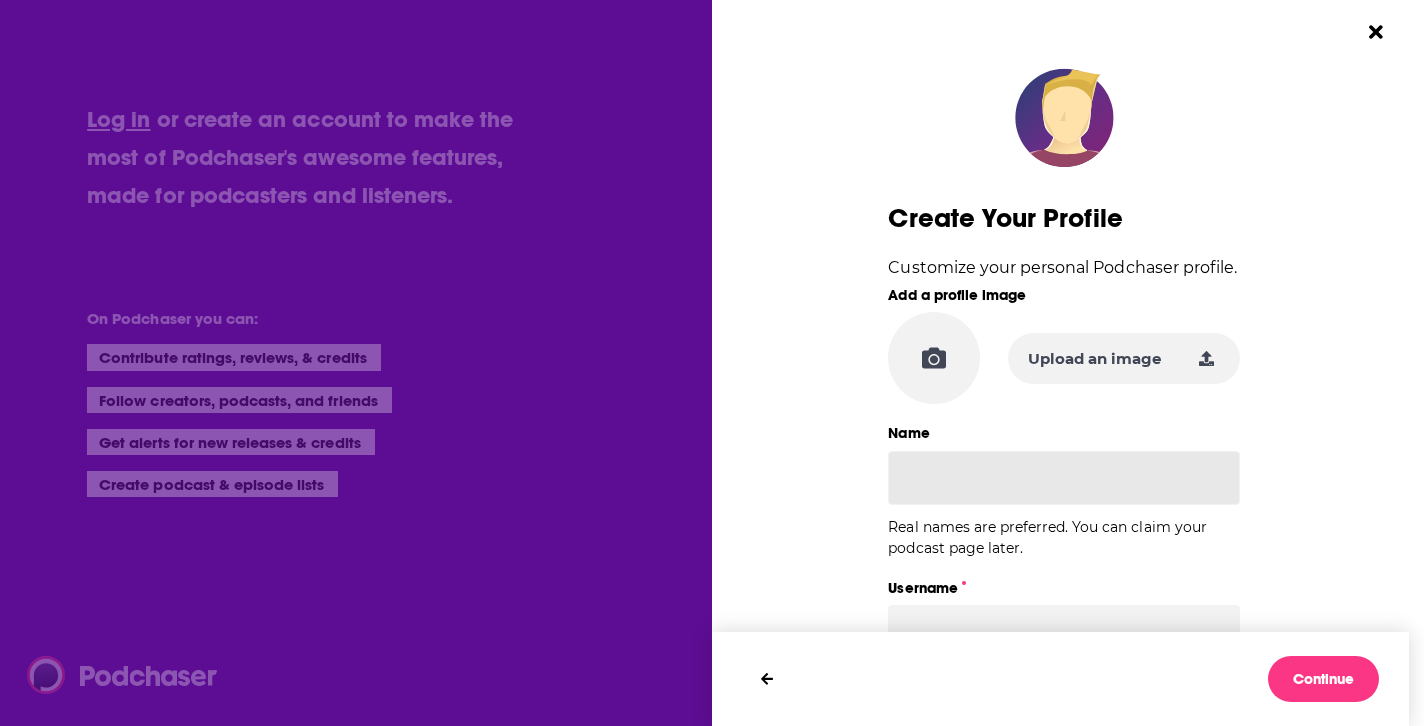 click on "Name" at bounding box center [1064, 478] 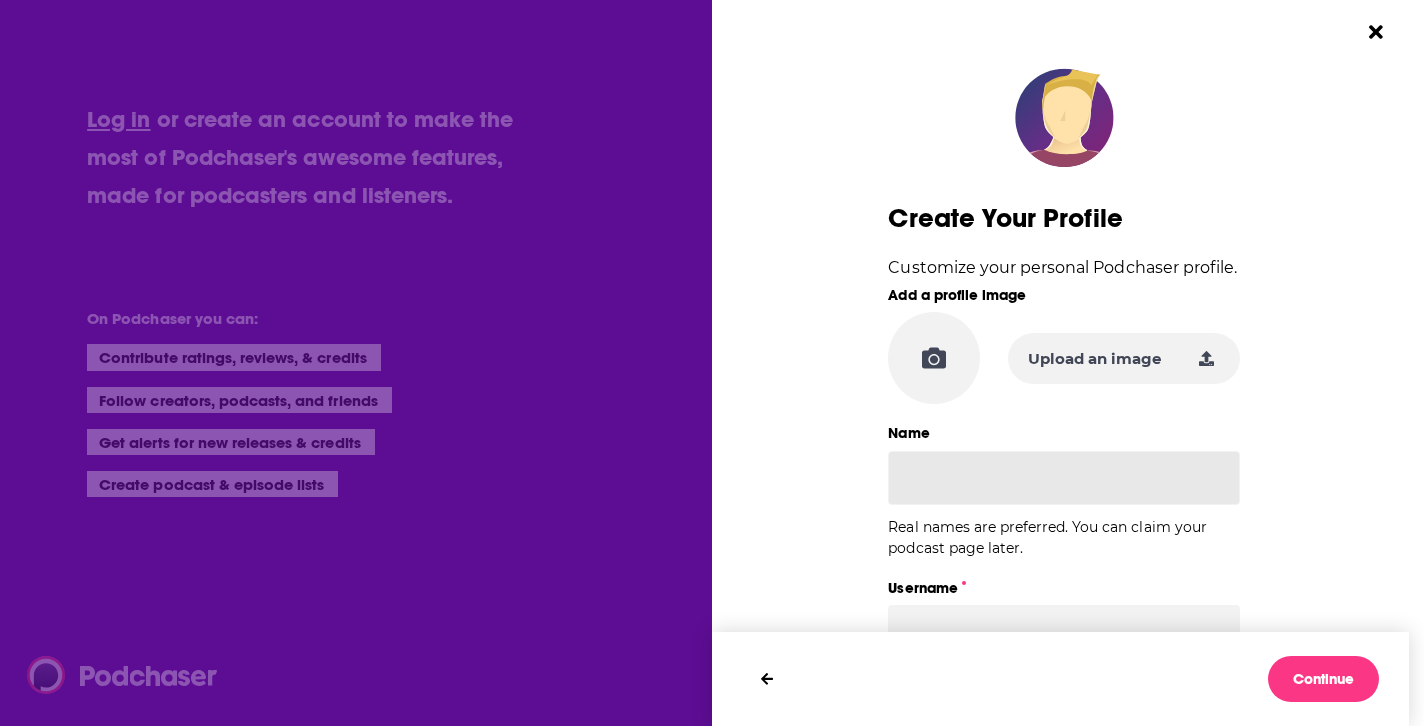 type on "[FIRST] [LAST]" 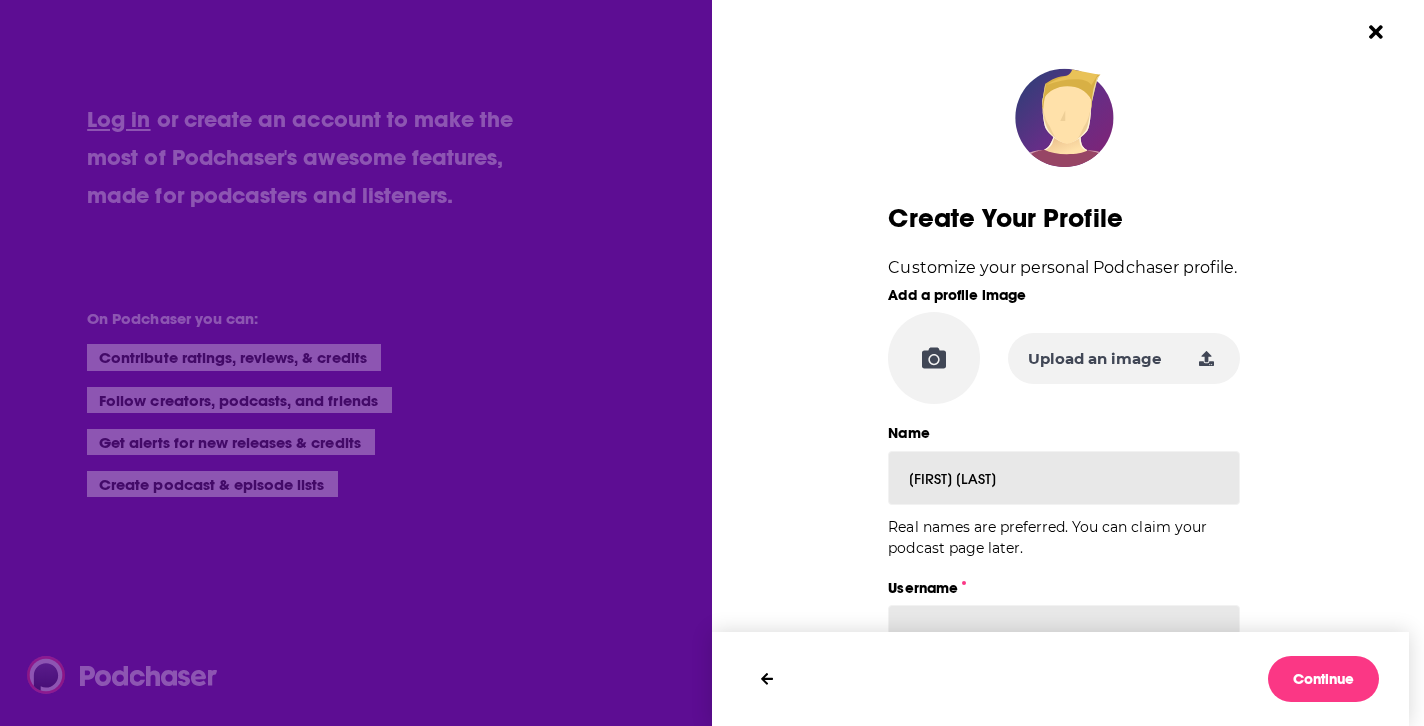 type on "[EMAIL]" 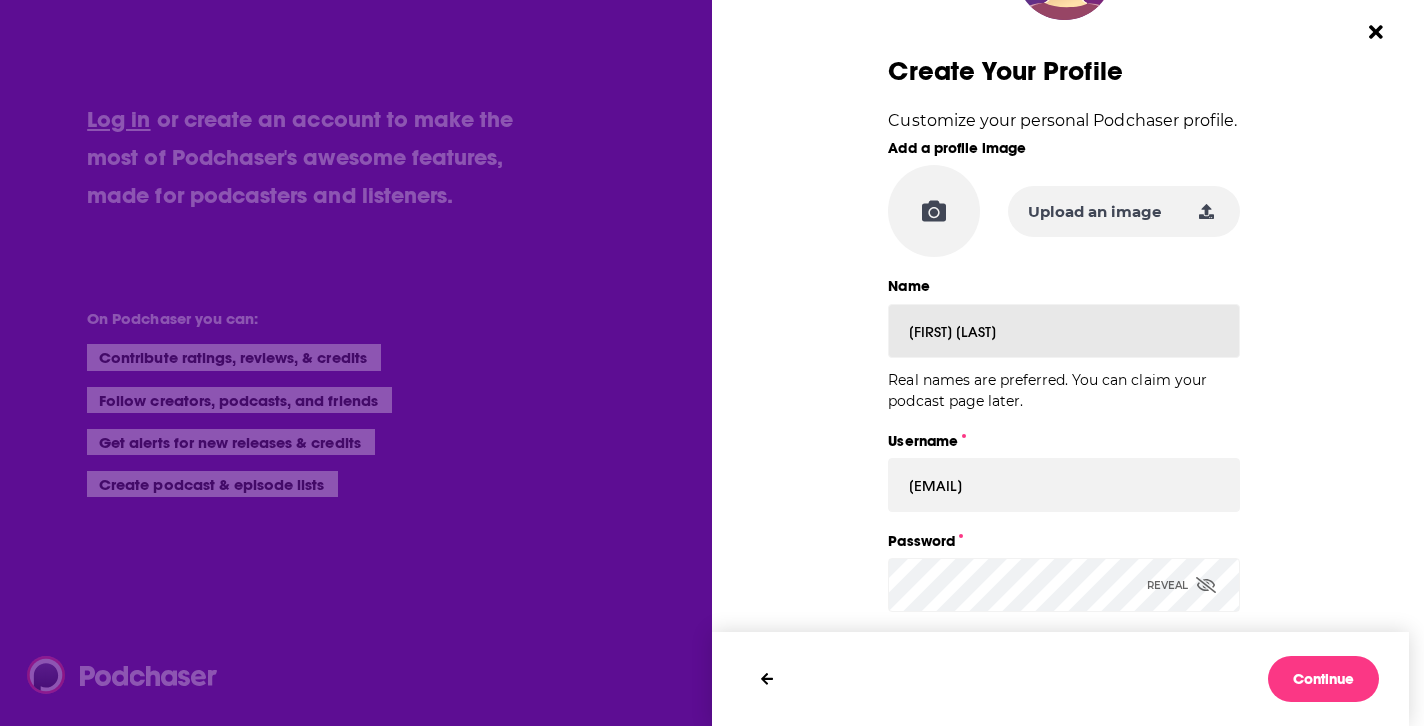 scroll, scrollTop: 149, scrollLeft: 0, axis: vertical 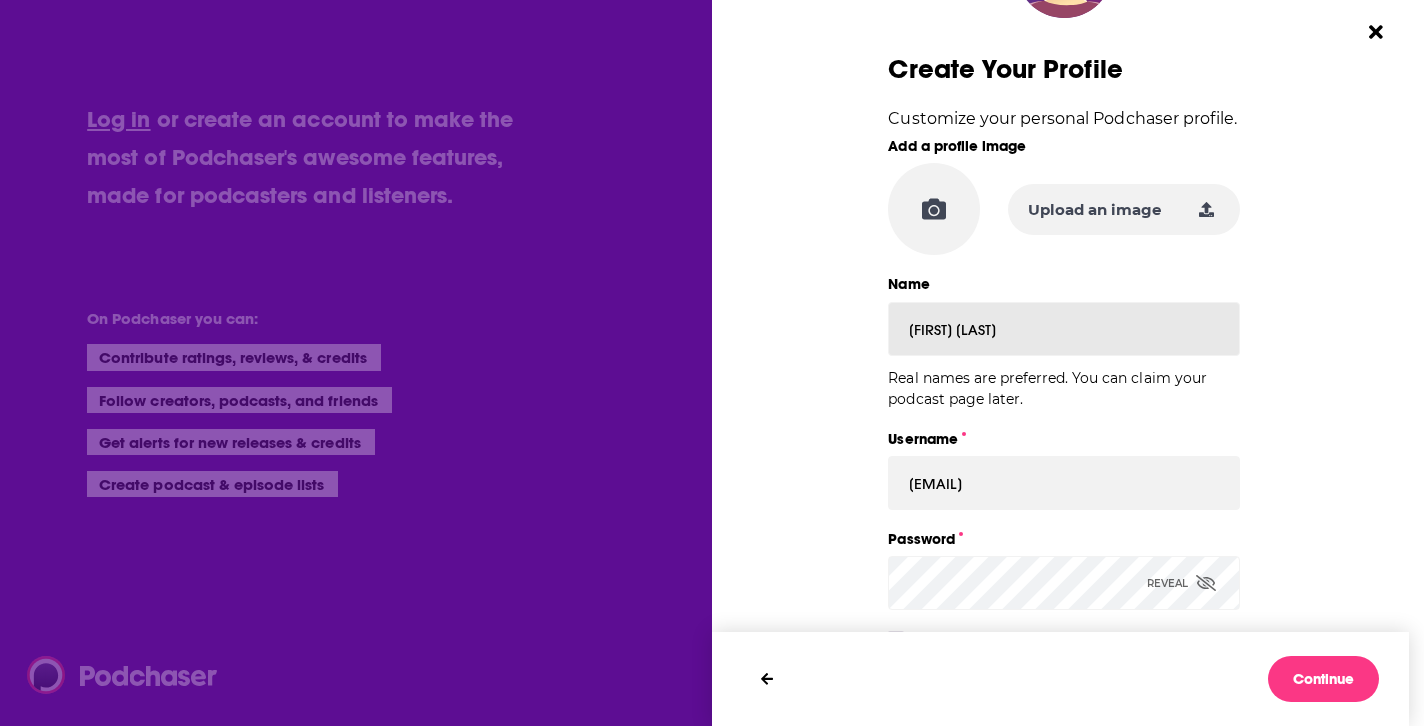 drag, startPoint x: 1051, startPoint y: 338, endPoint x: 952, endPoint y: 335, distance: 99.04544 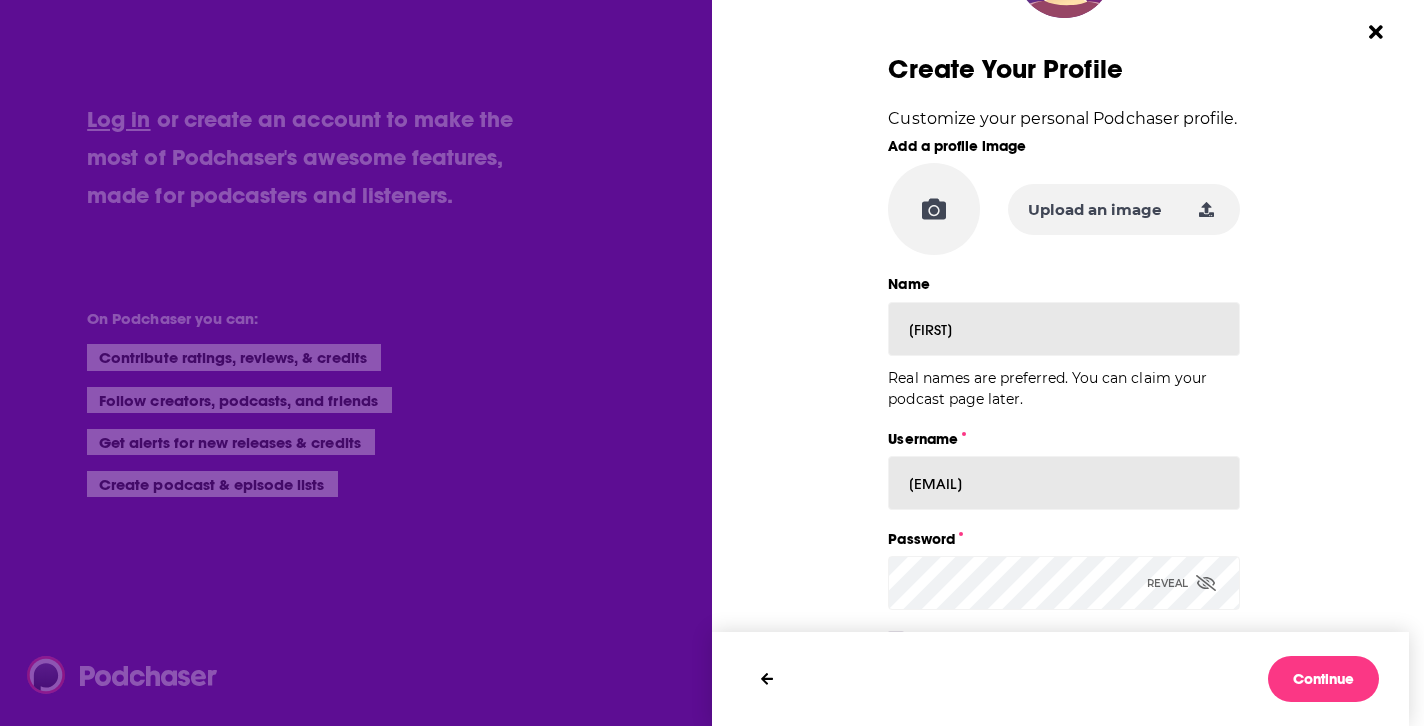 type on "[FIRST]" 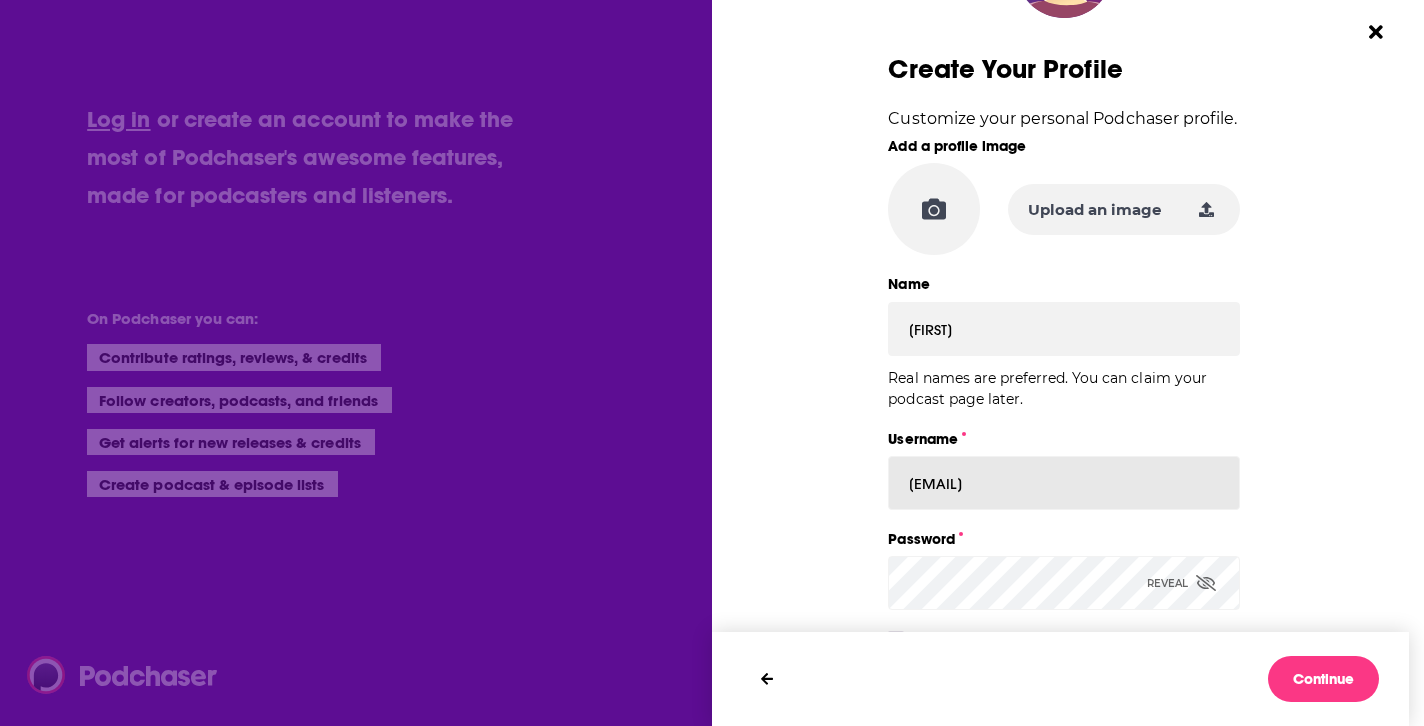 drag, startPoint x: 1098, startPoint y: 485, endPoint x: 910, endPoint y: 480, distance: 188.06648 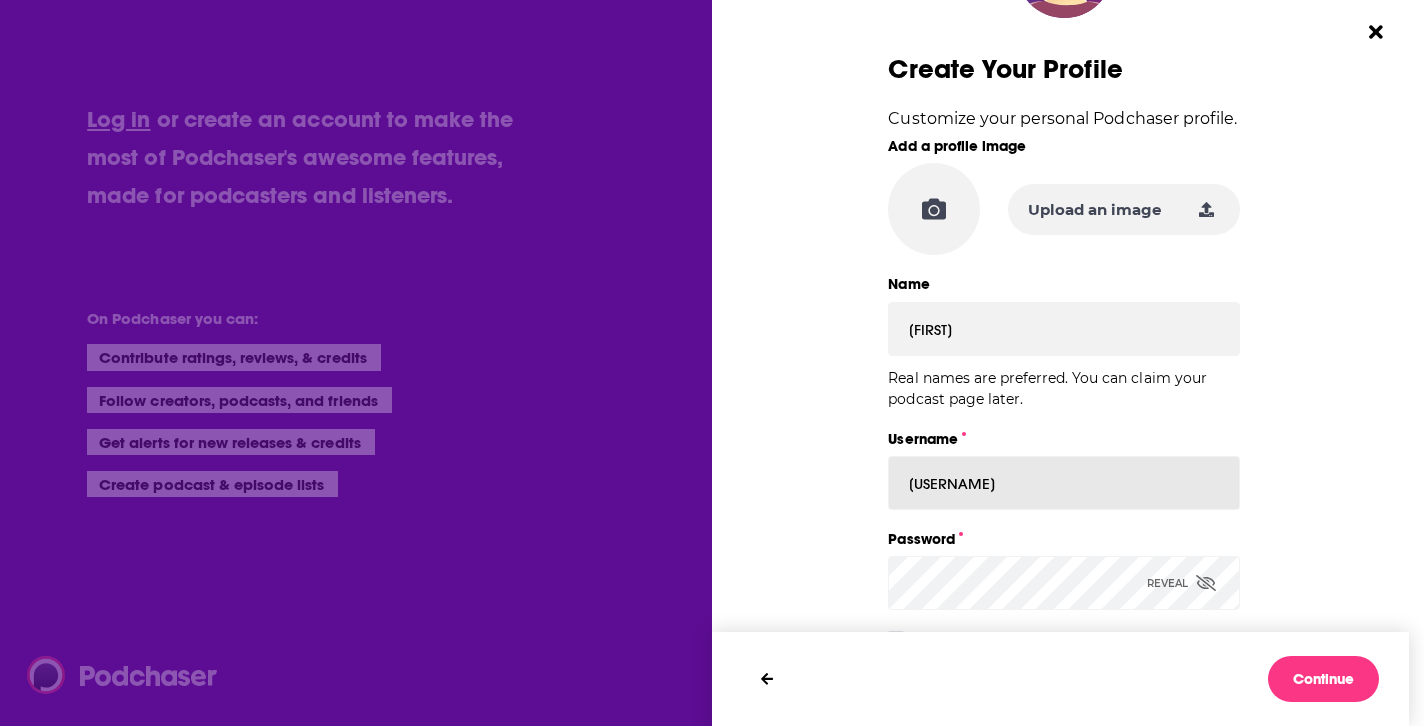 type on "[USERNAME]" 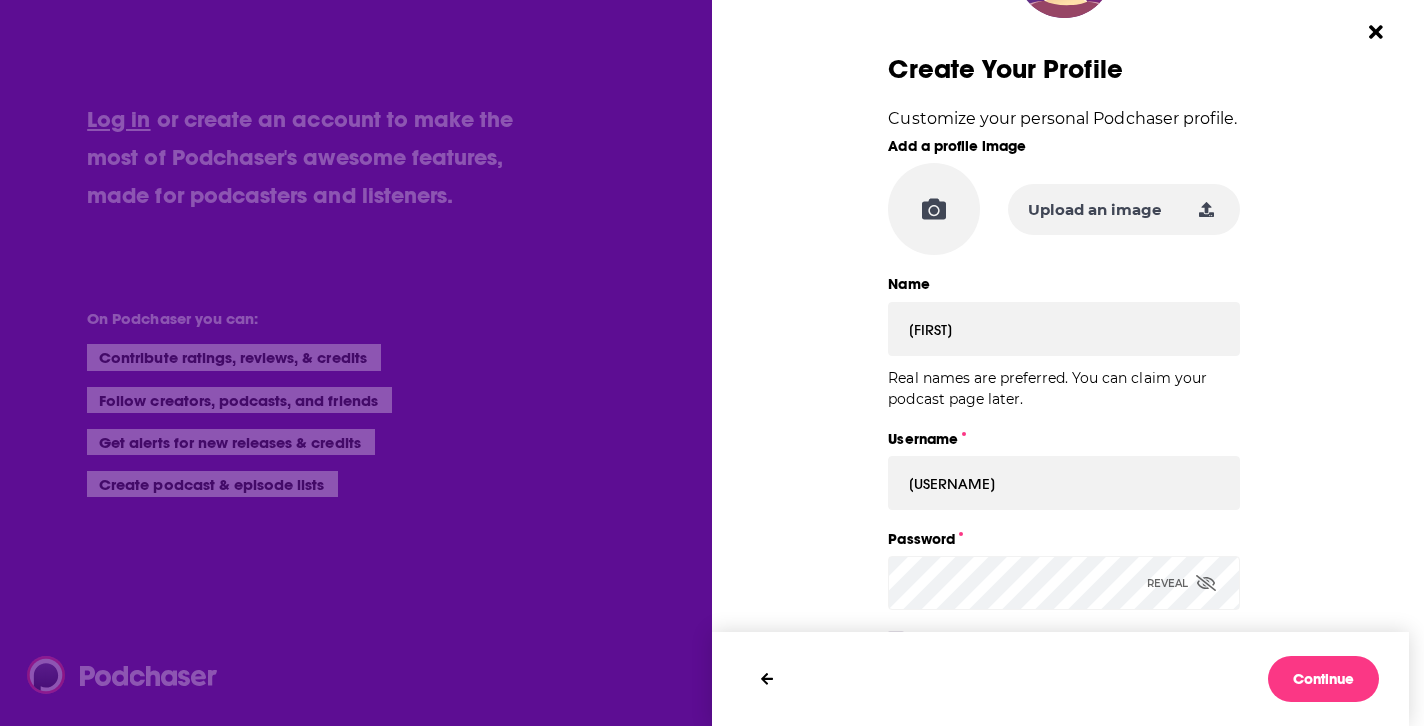 click at bounding box center (1416, 466) 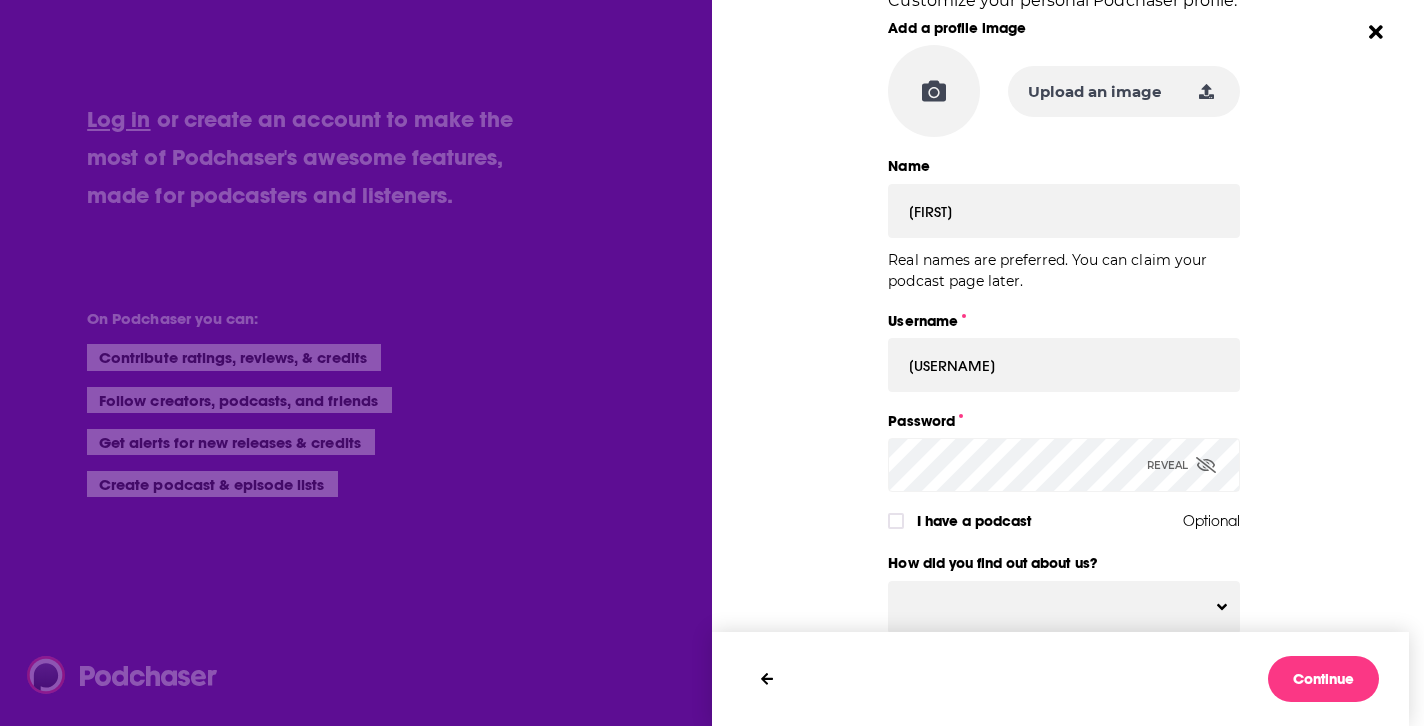 scroll, scrollTop: 328, scrollLeft: 0, axis: vertical 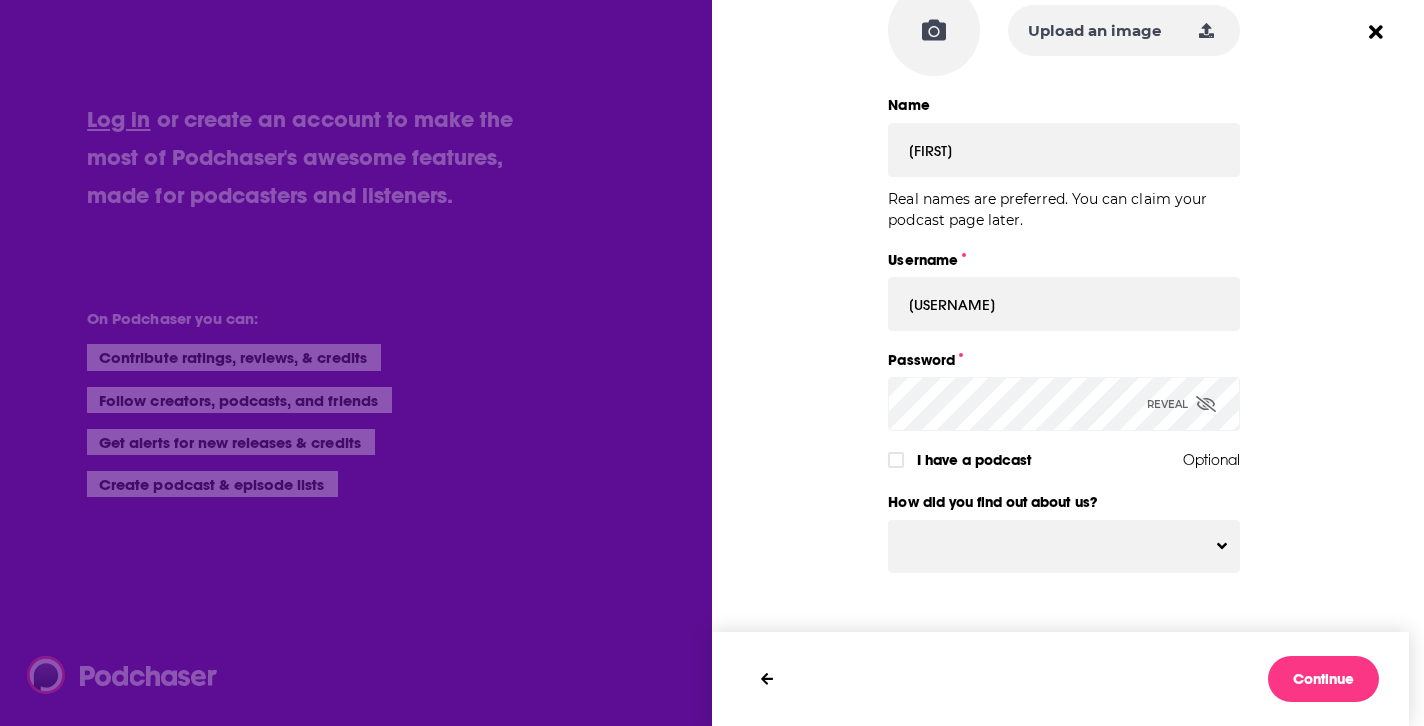 click on "Reveal" at bounding box center (1181, 404) 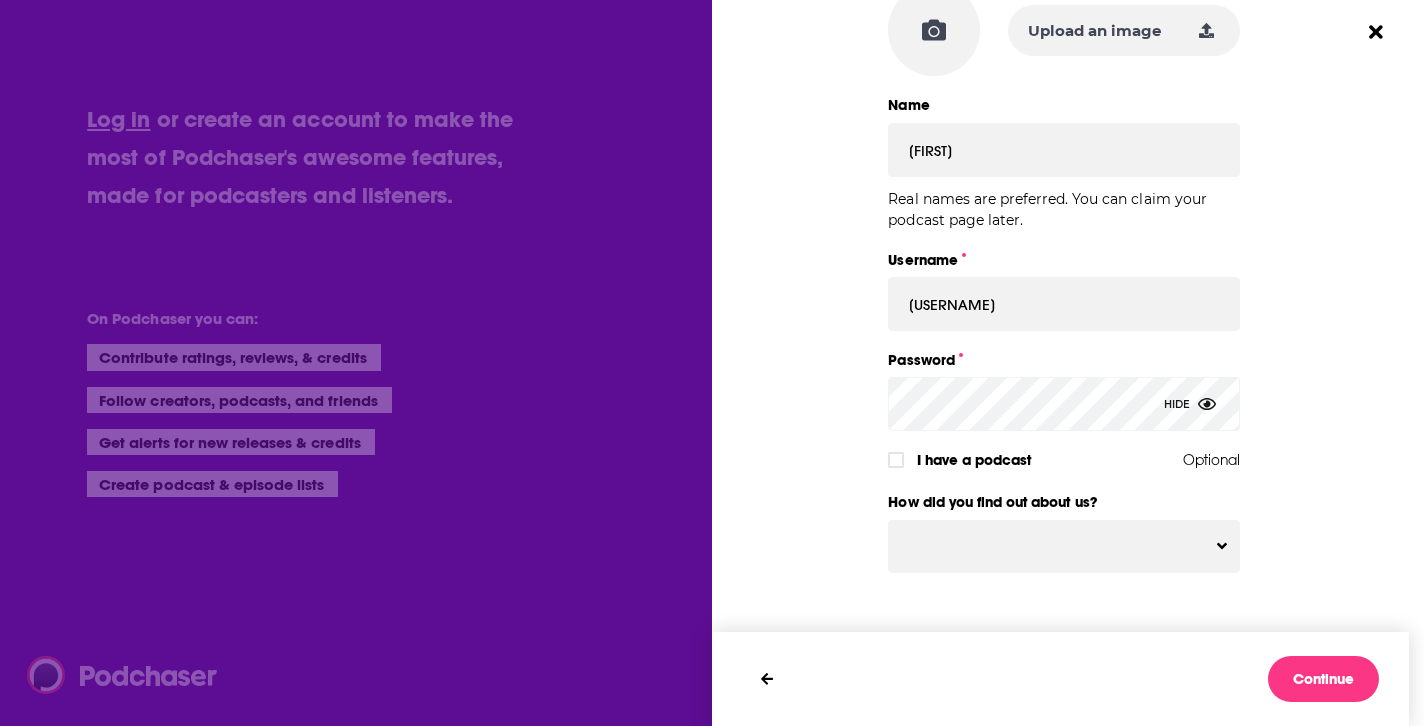 click on "Create Your Profile Customize your personal Podchaser profile. Add a profile image Upload an image Zoom: Rotate: Cancel Confirm Name [FIRST] Real names are preferred. You can claim your podcast page later. Username [USERNAME] Password Hide   I have a podcast Optional How did you find out about us?   Continue" at bounding box center [712, 287] 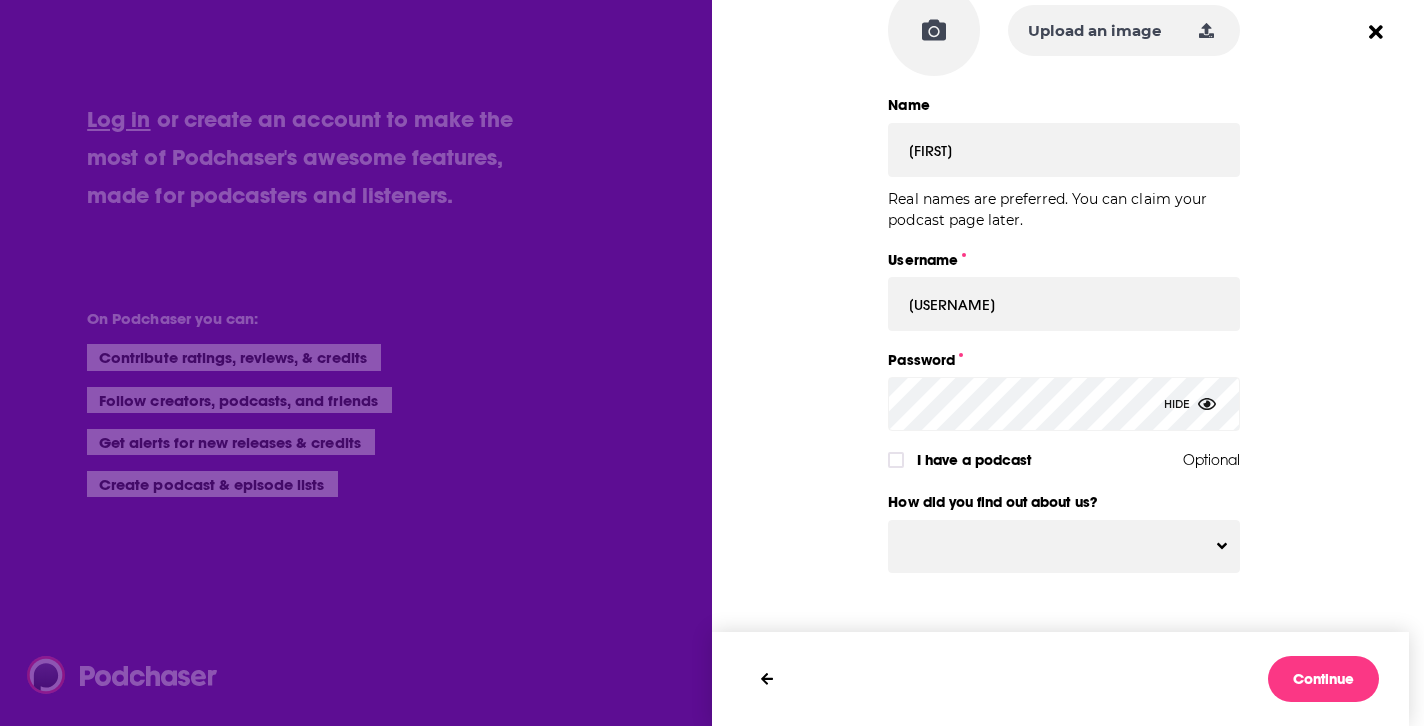 click on "Hide" at bounding box center [1190, 404] 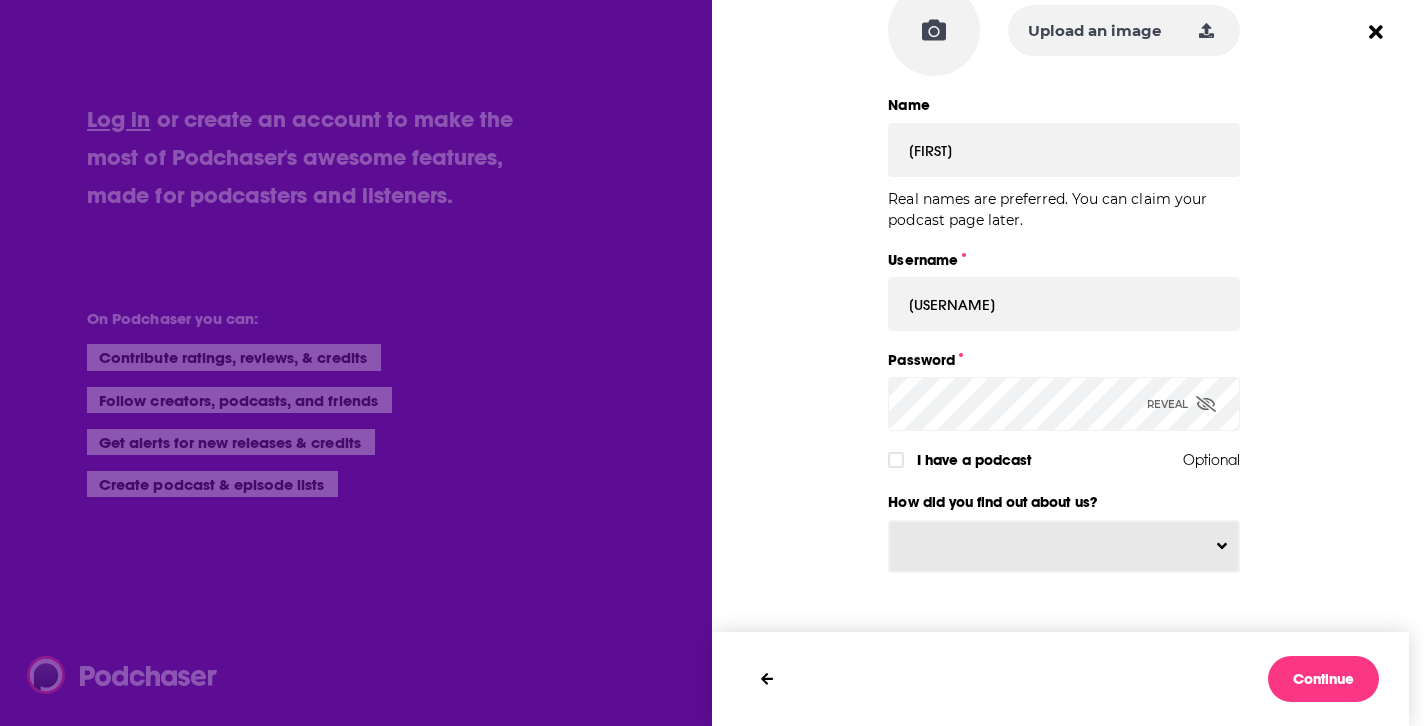 click at bounding box center (1064, 546) 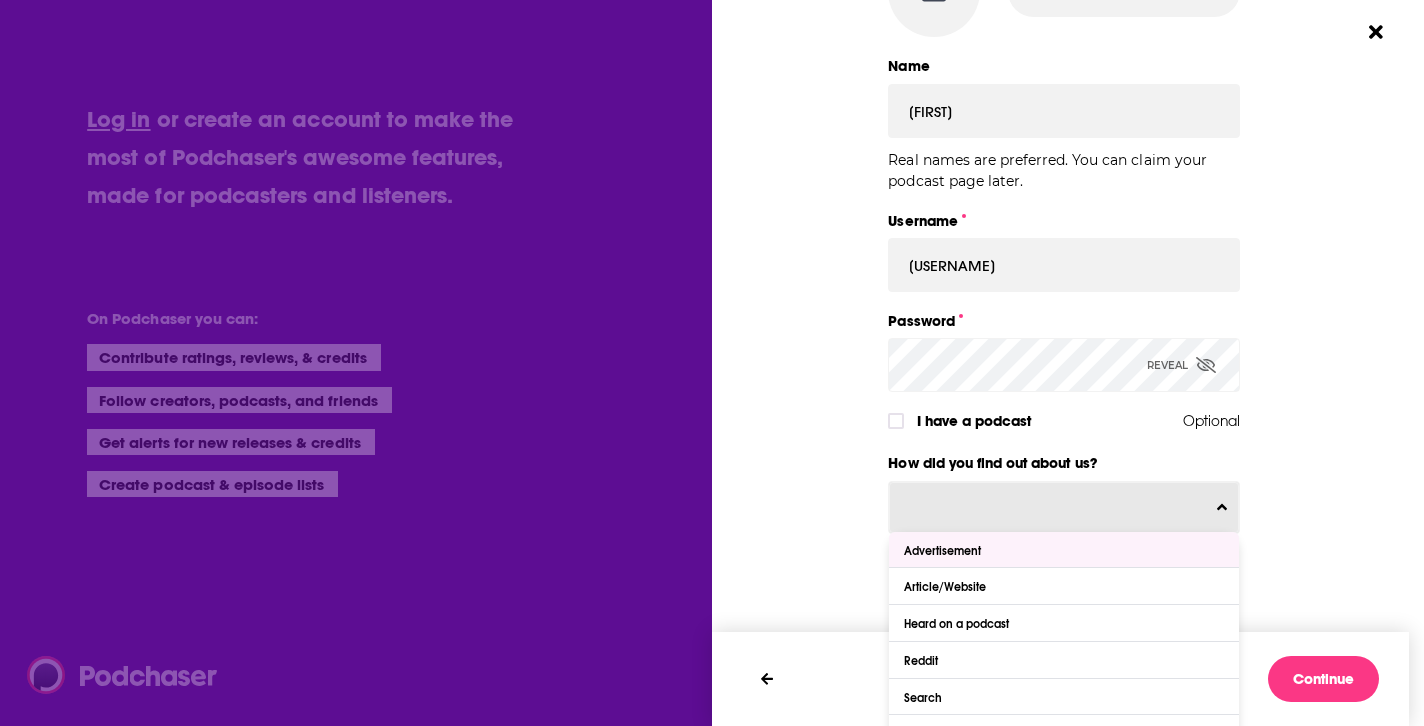 scroll, scrollTop: 432, scrollLeft: 0, axis: vertical 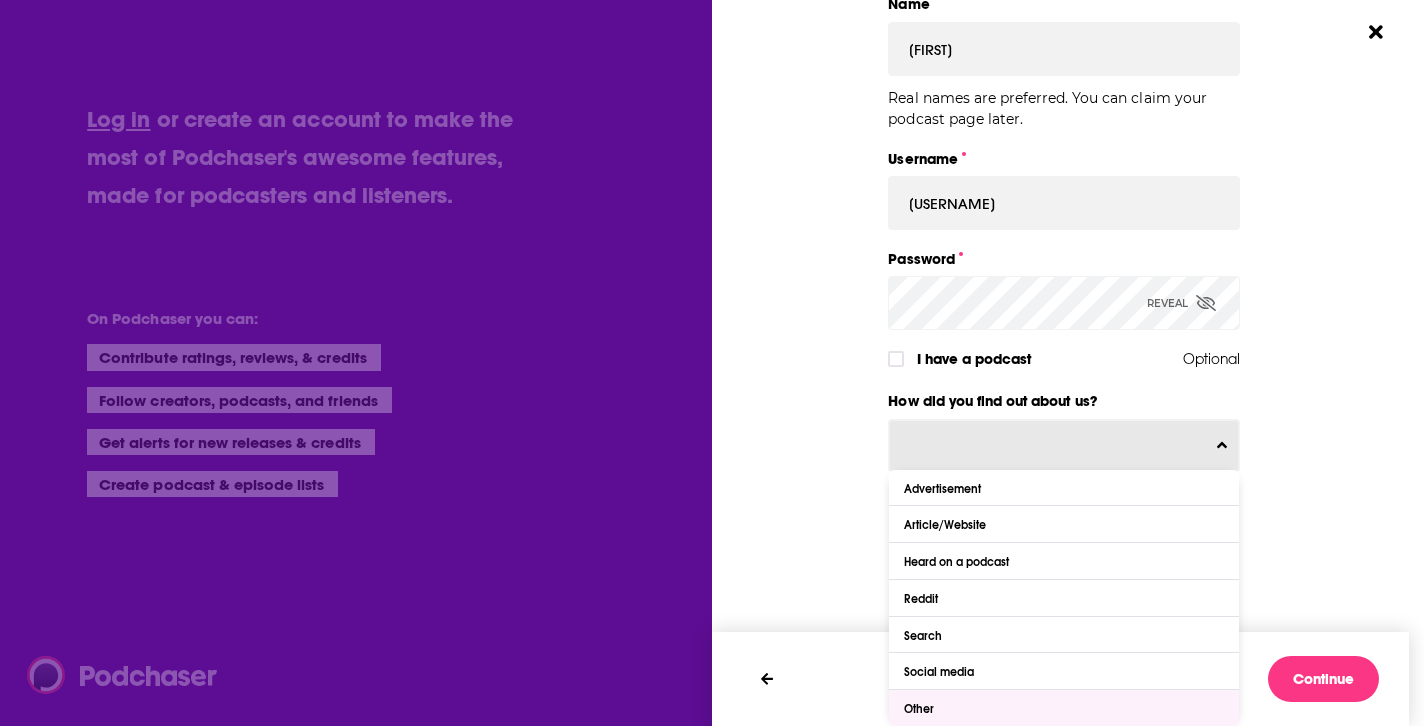 click on "Other" at bounding box center (1064, 708) 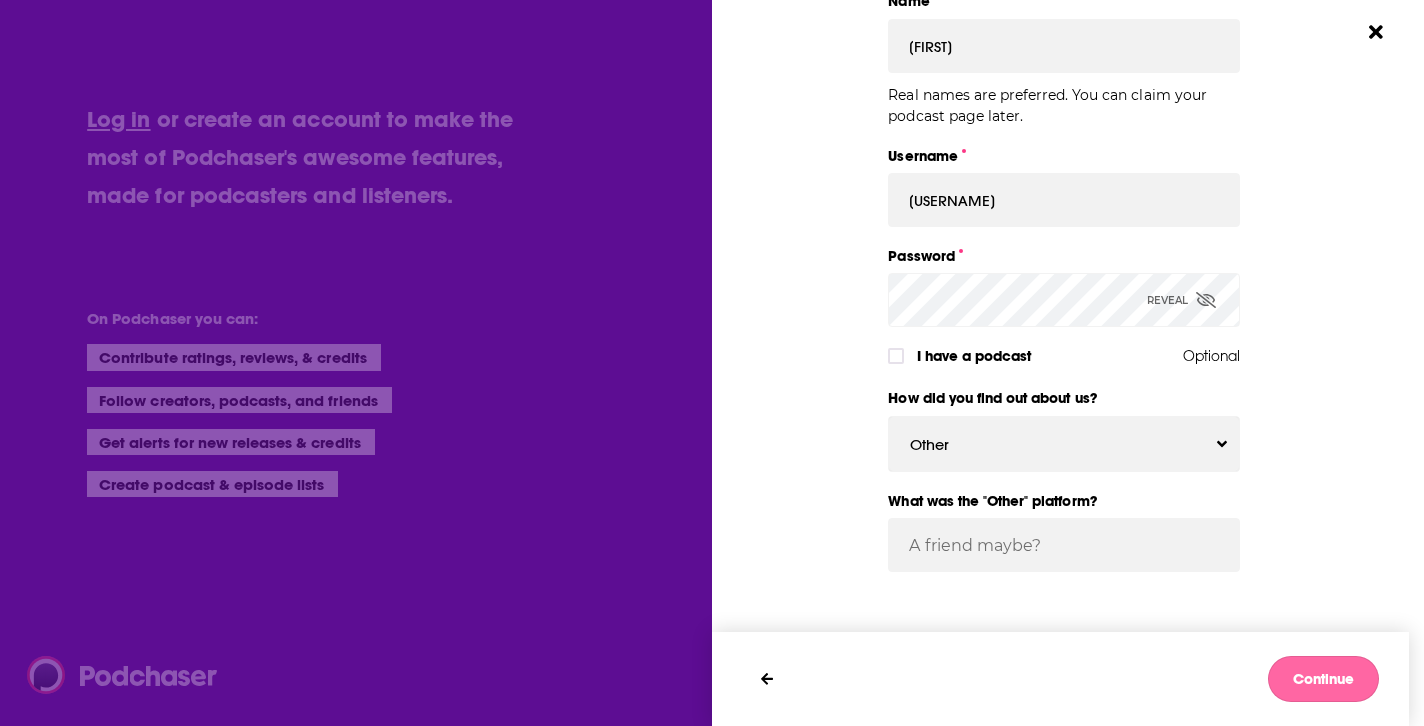 click on "Continue" at bounding box center [1323, 679] 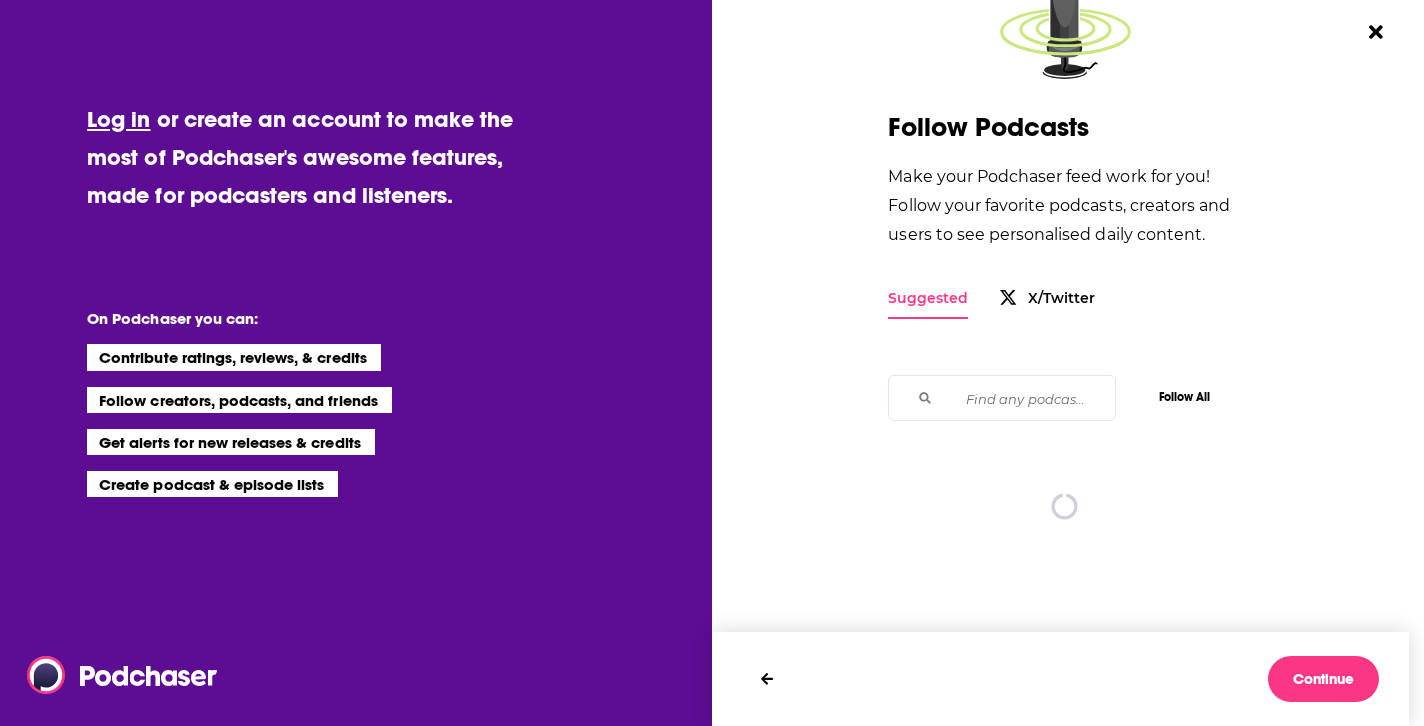 scroll, scrollTop: 0, scrollLeft: 0, axis: both 